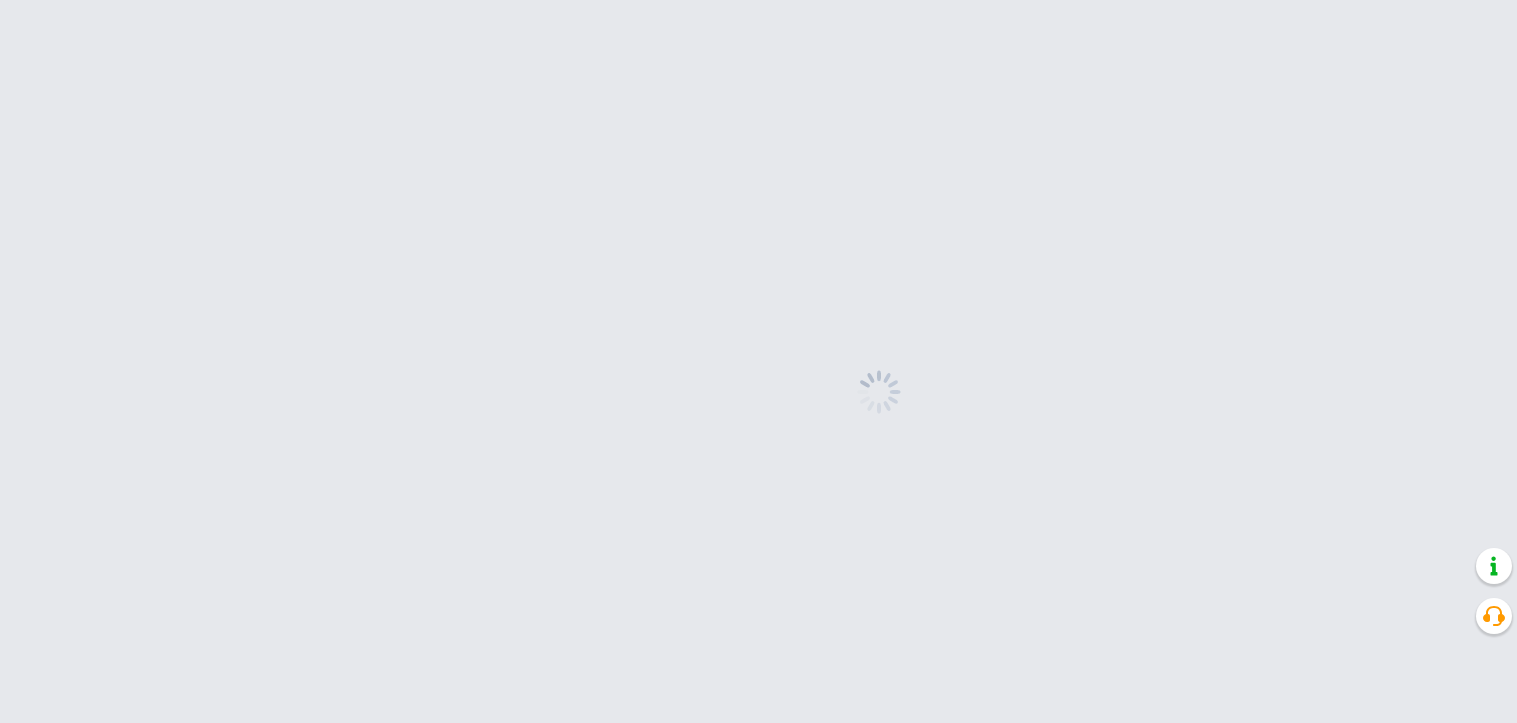 scroll, scrollTop: 0, scrollLeft: 0, axis: both 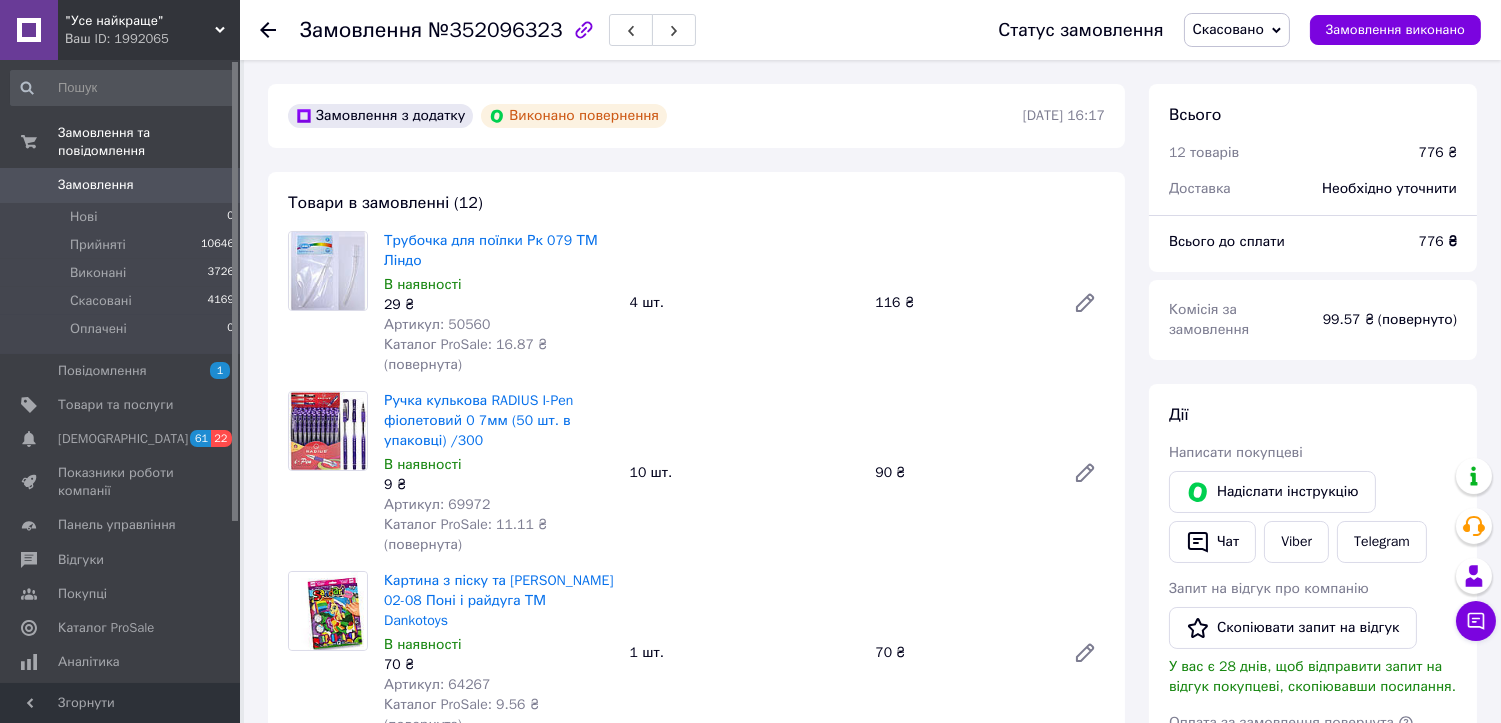 click on "Замовлення" at bounding box center (96, 185) 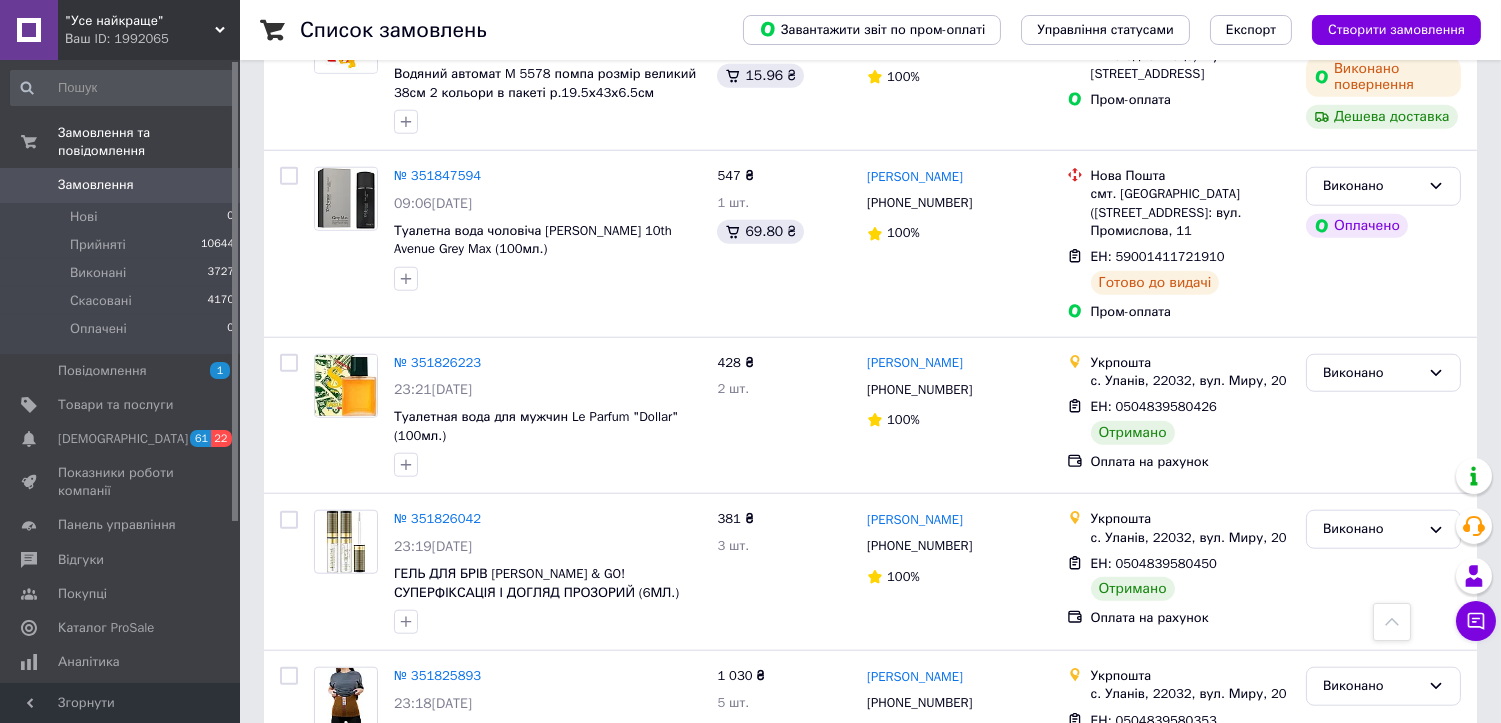 scroll, scrollTop: 3392, scrollLeft: 0, axis: vertical 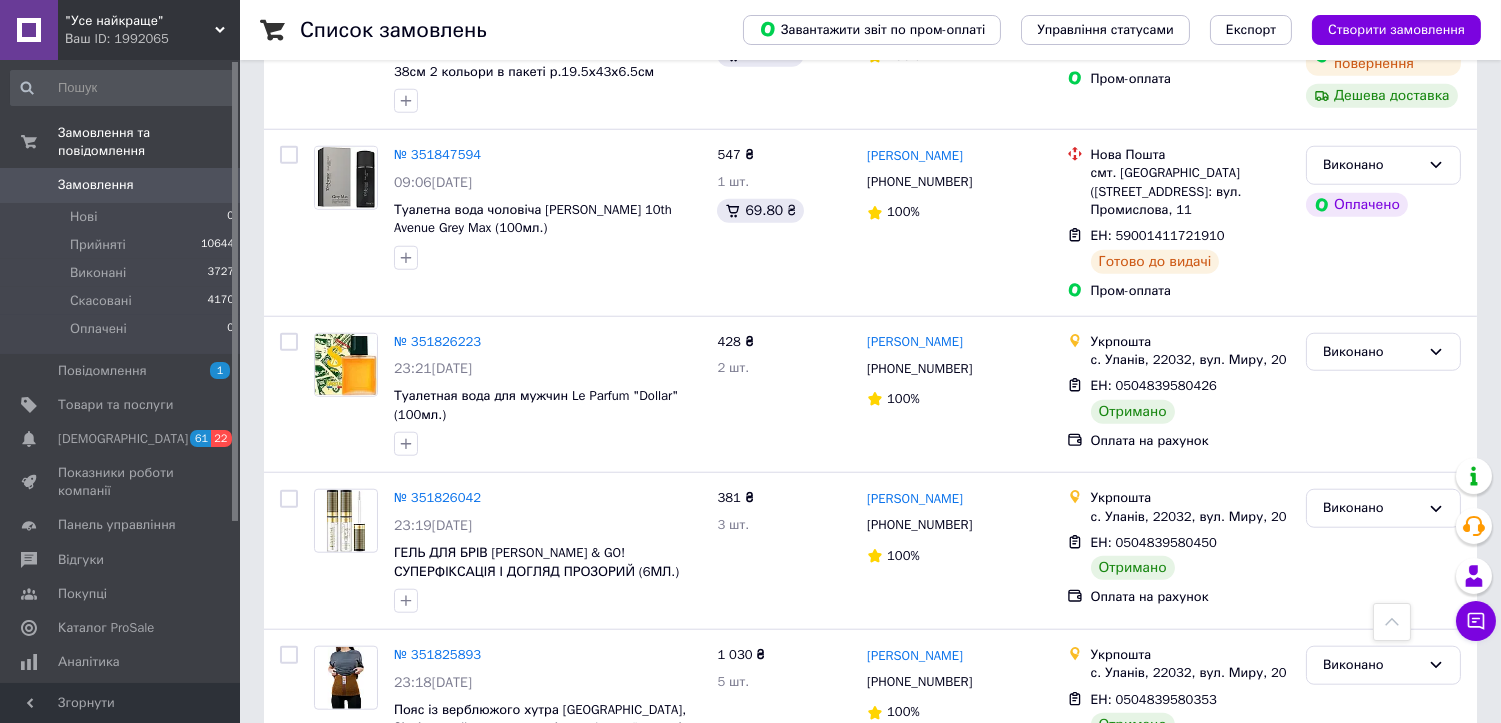 click on "2" at bounding box center (327, 831) 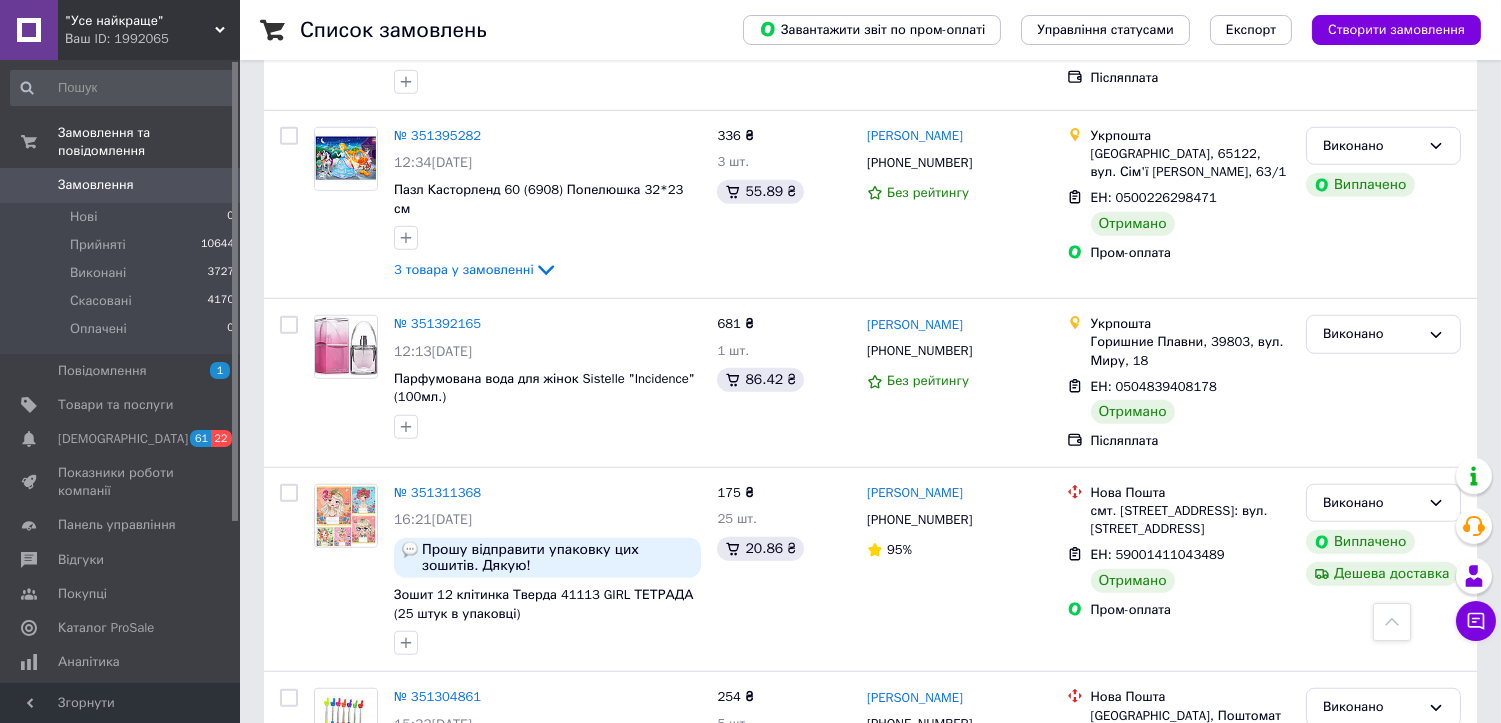 scroll, scrollTop: 3221, scrollLeft: 0, axis: vertical 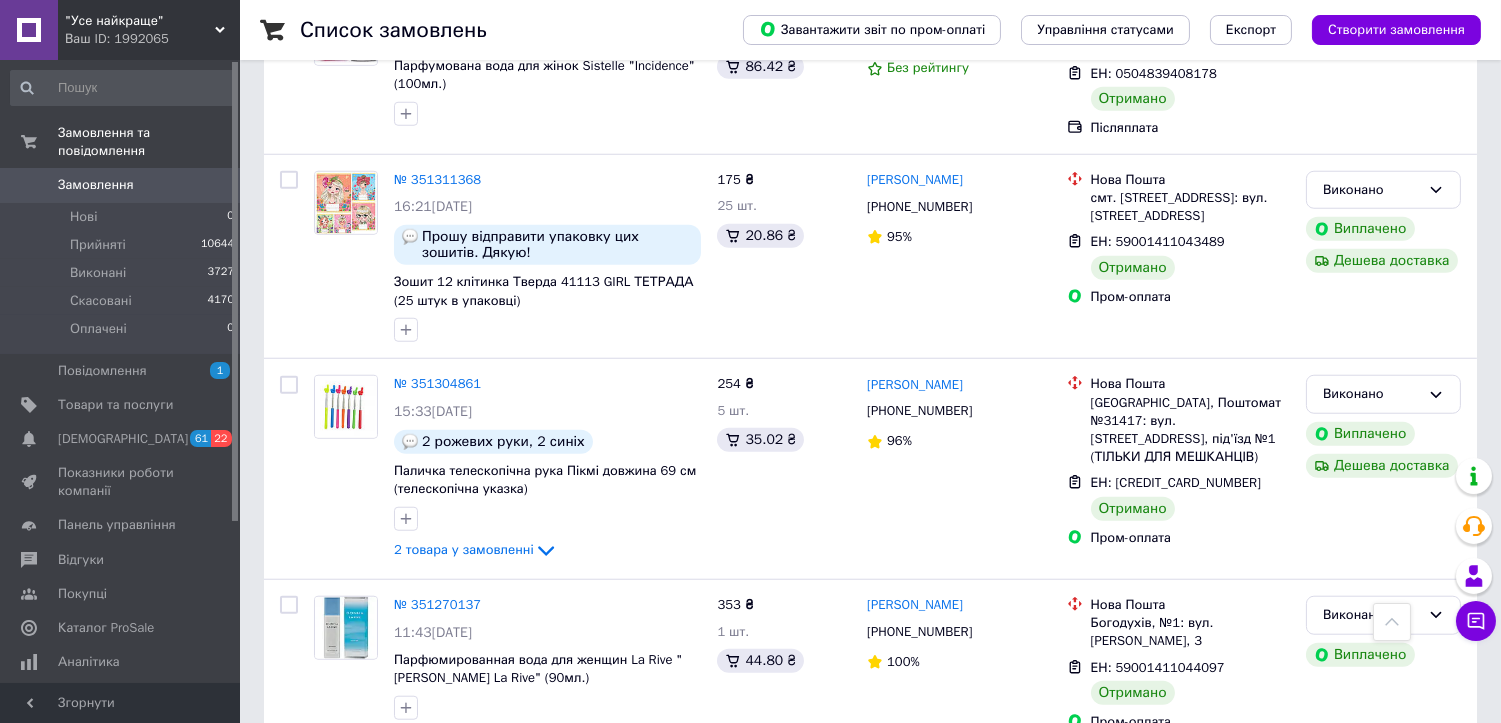 click on "3" at bounding box center [494, 792] 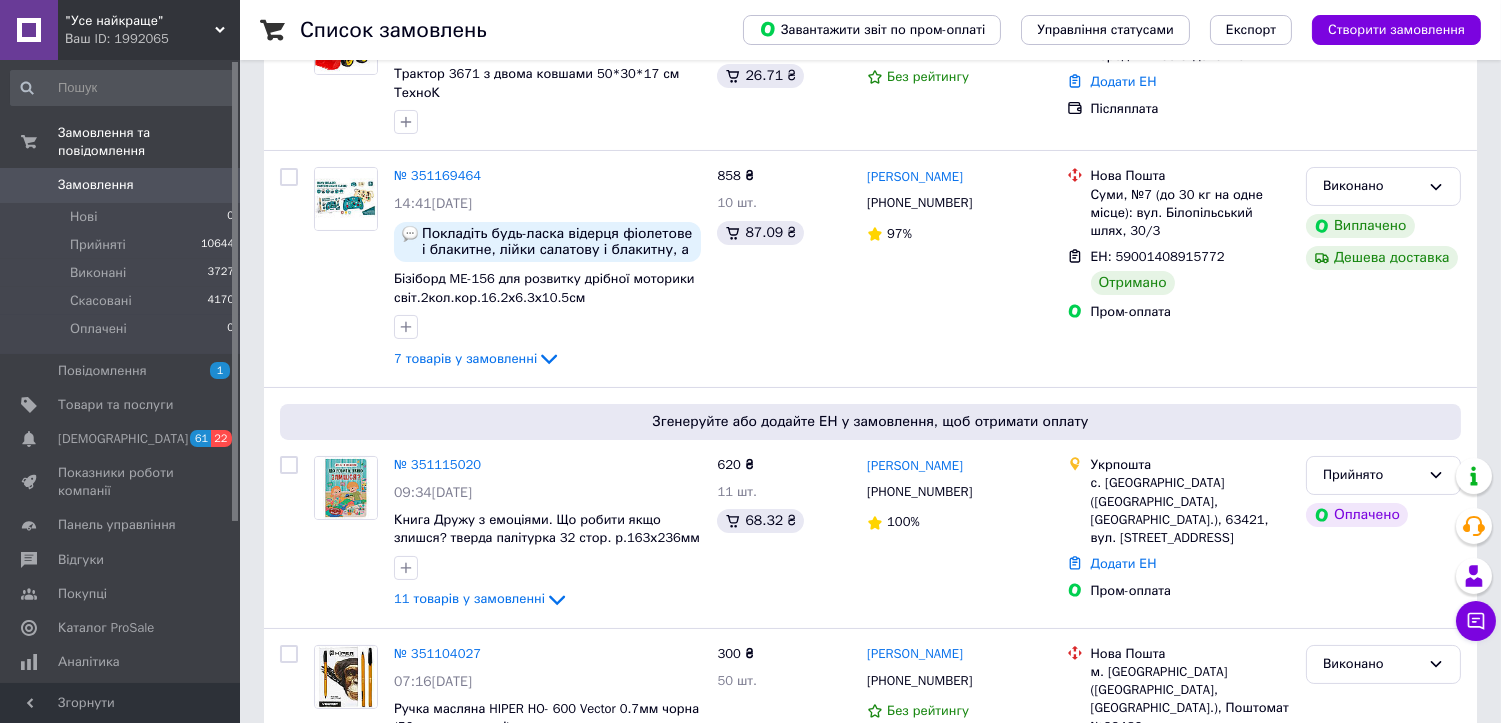 scroll, scrollTop: 444, scrollLeft: 0, axis: vertical 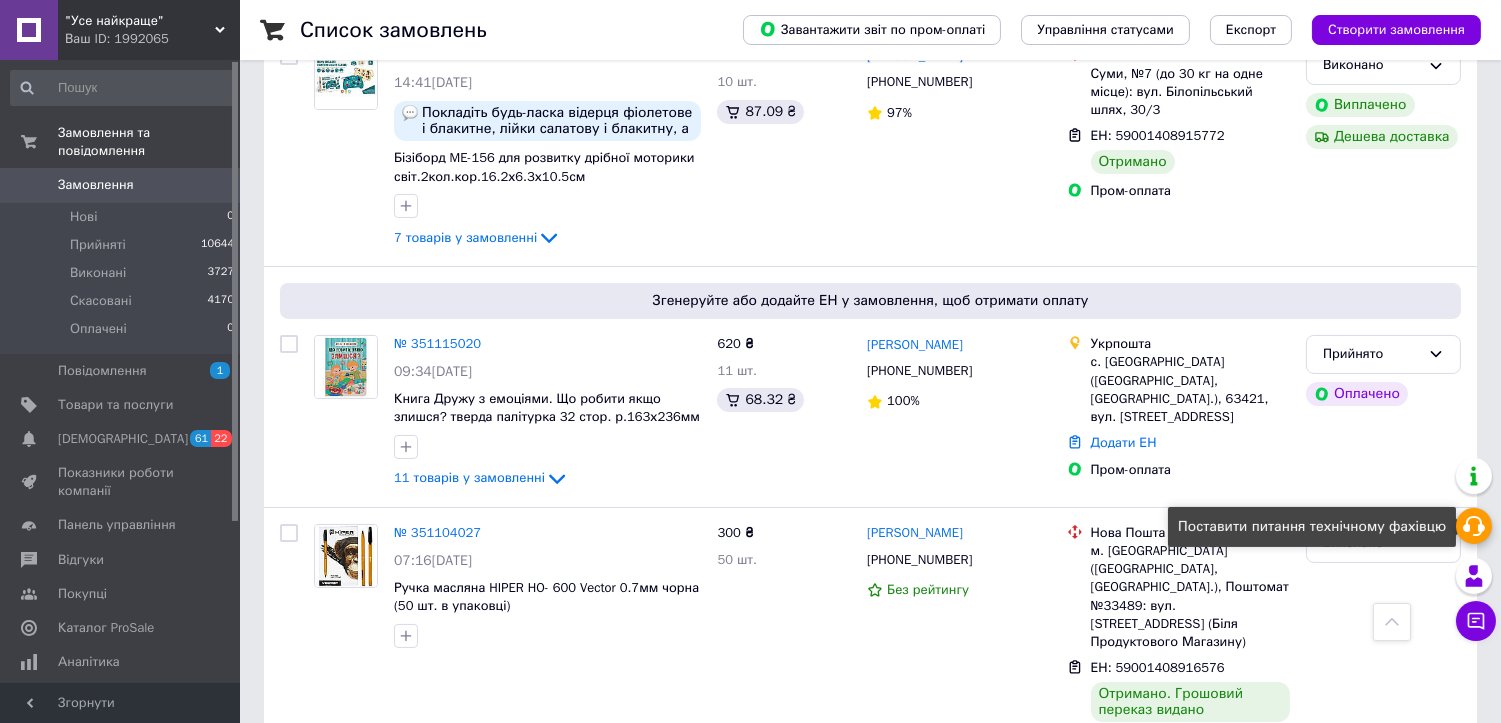 click 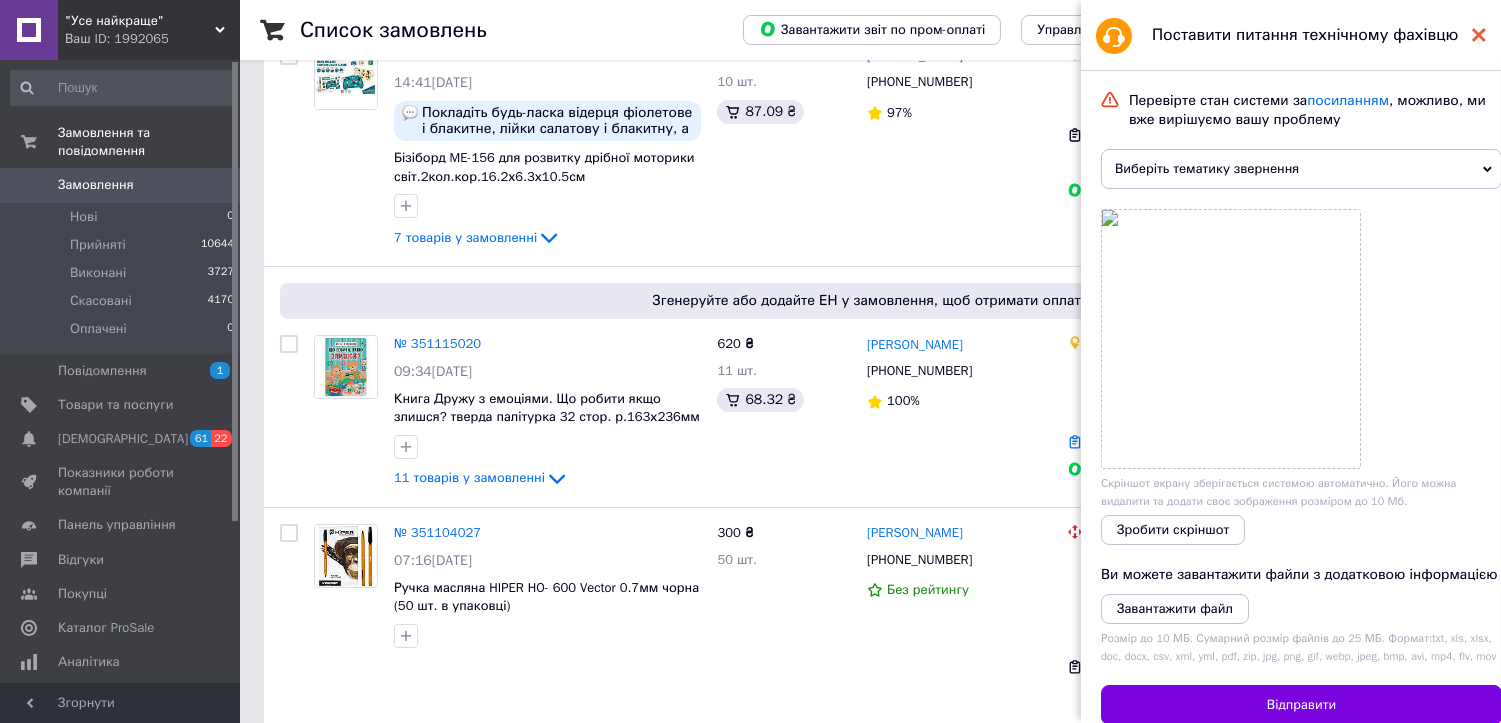 click 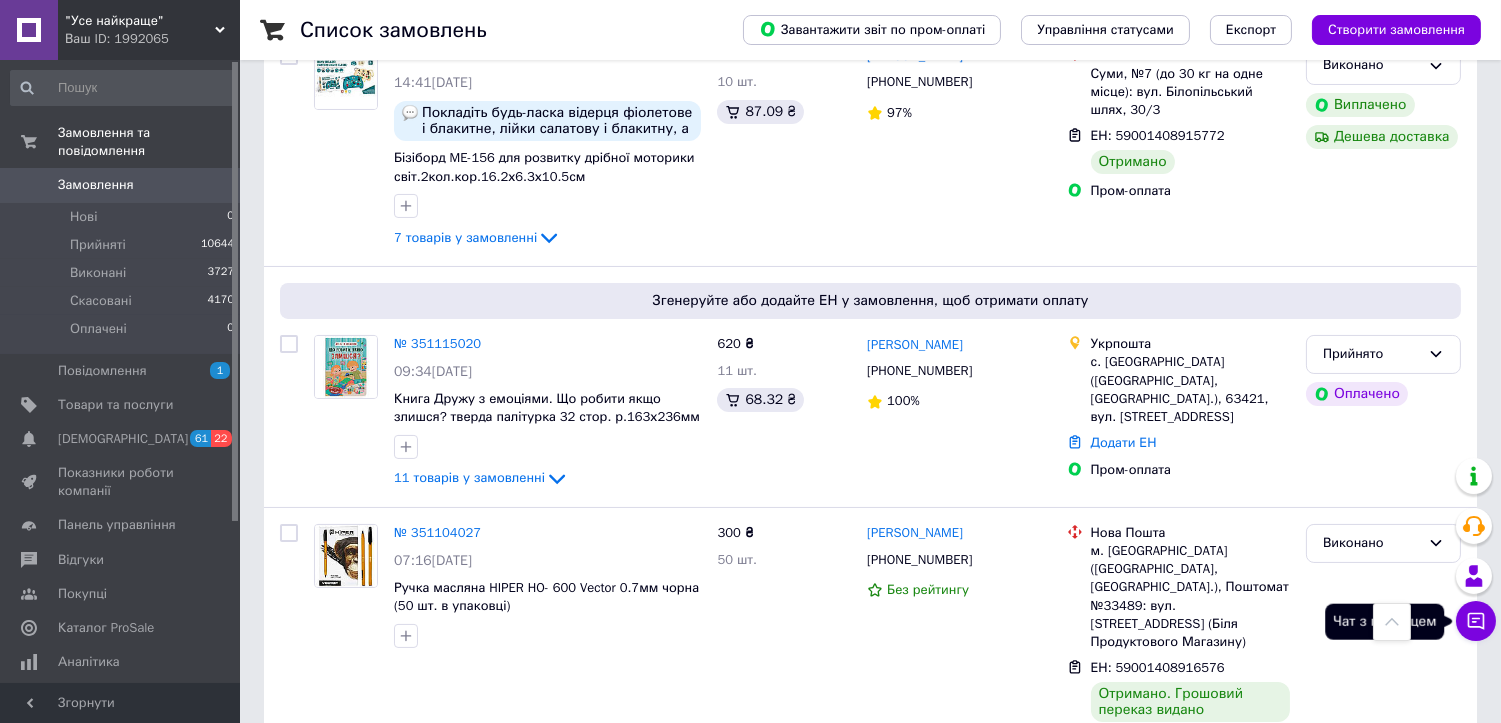 click 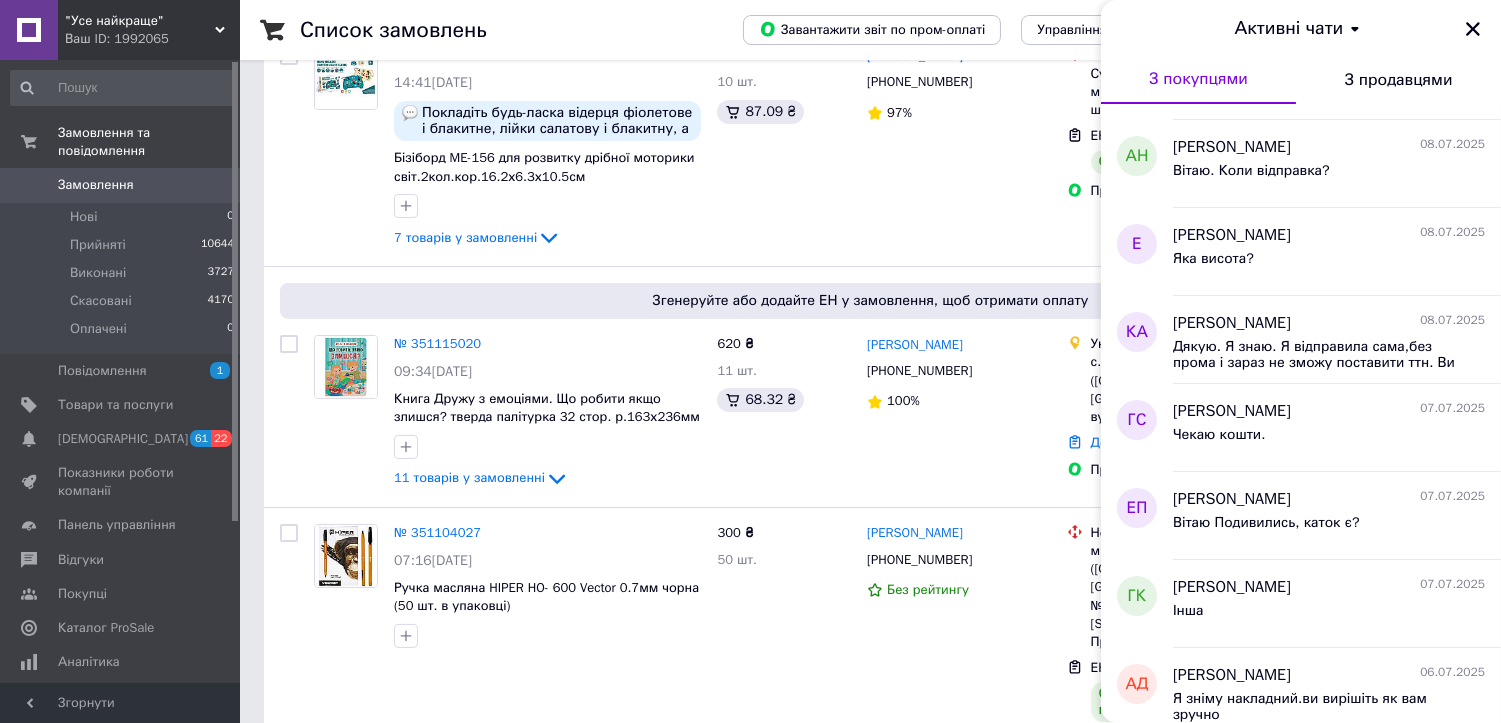 scroll, scrollTop: 777, scrollLeft: 0, axis: vertical 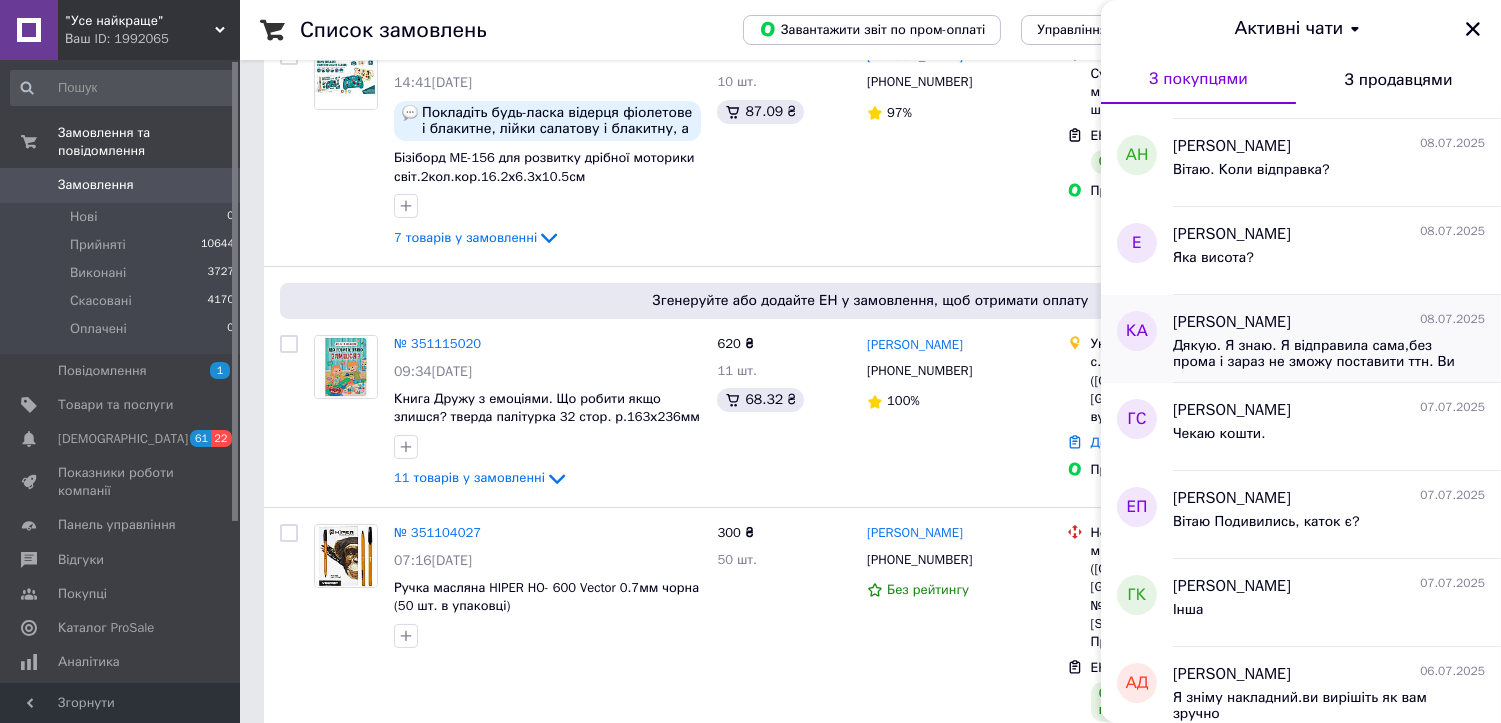 click on "[PERSON_NAME]" at bounding box center (1232, 322) 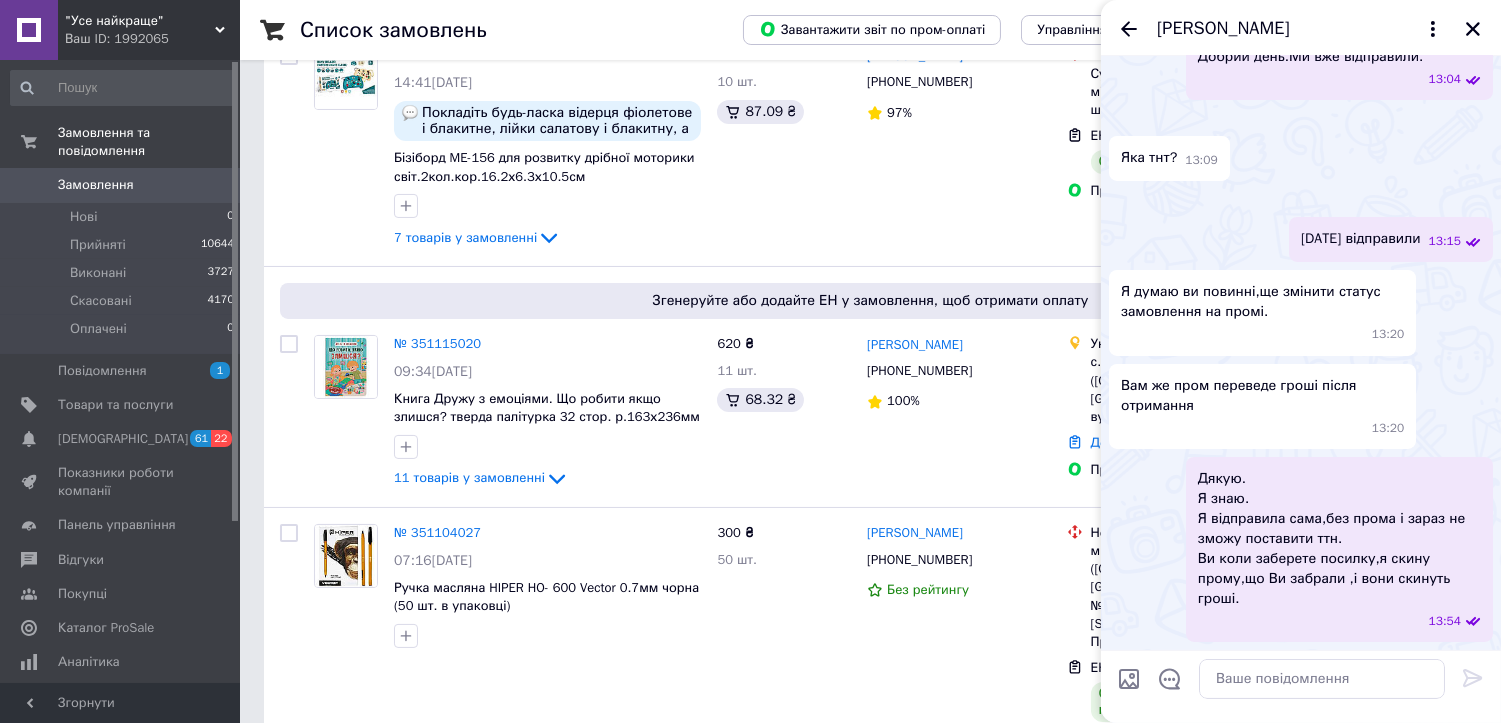 scroll, scrollTop: 746, scrollLeft: 0, axis: vertical 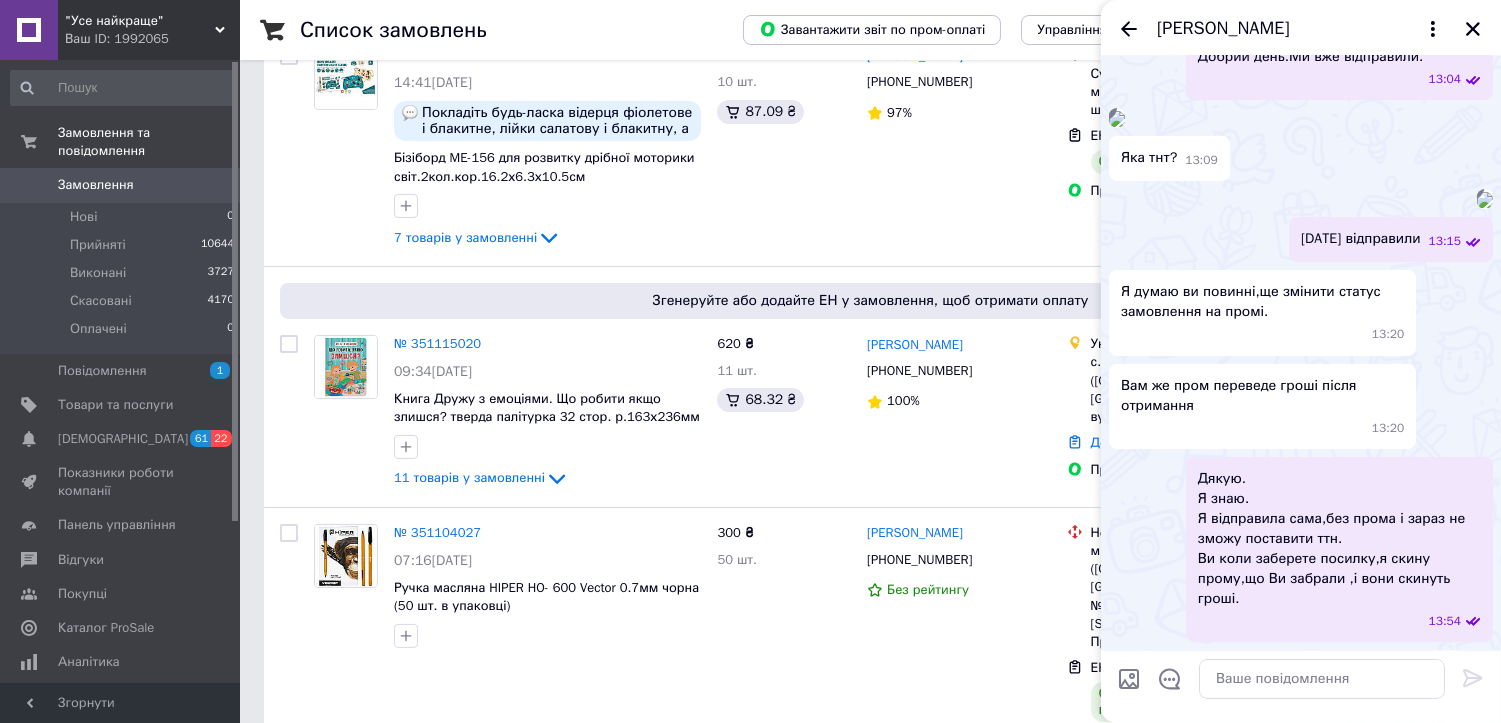 click at bounding box center [1485, 200] 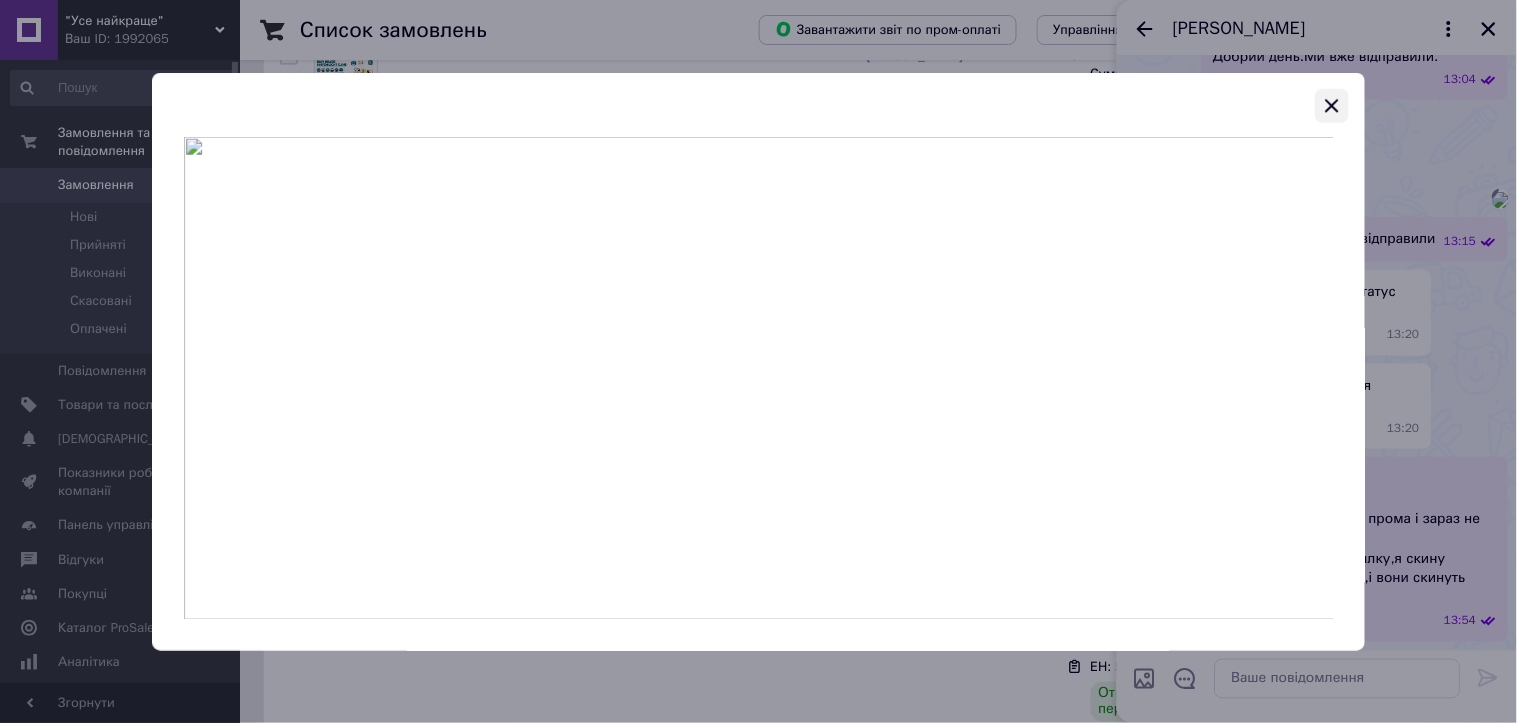 click 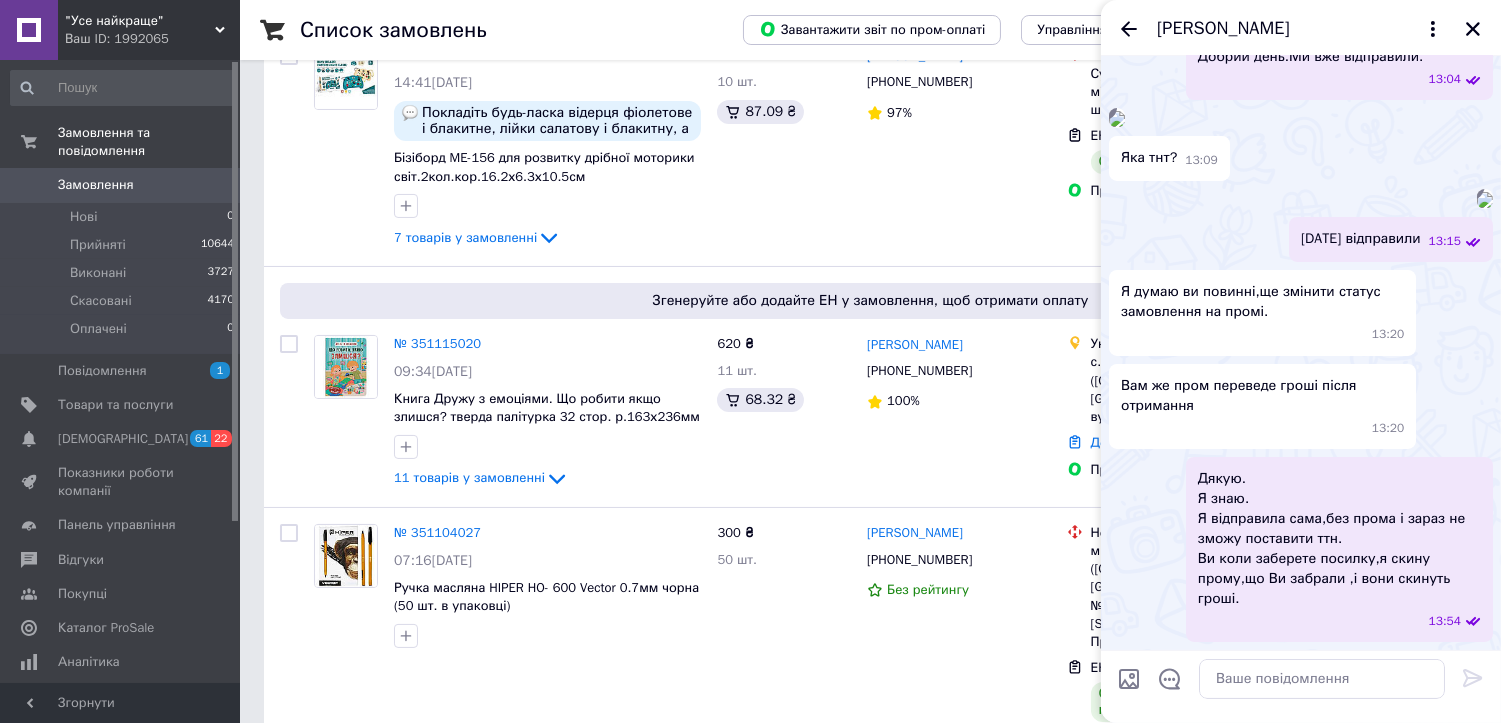 click at bounding box center [1485, 200] 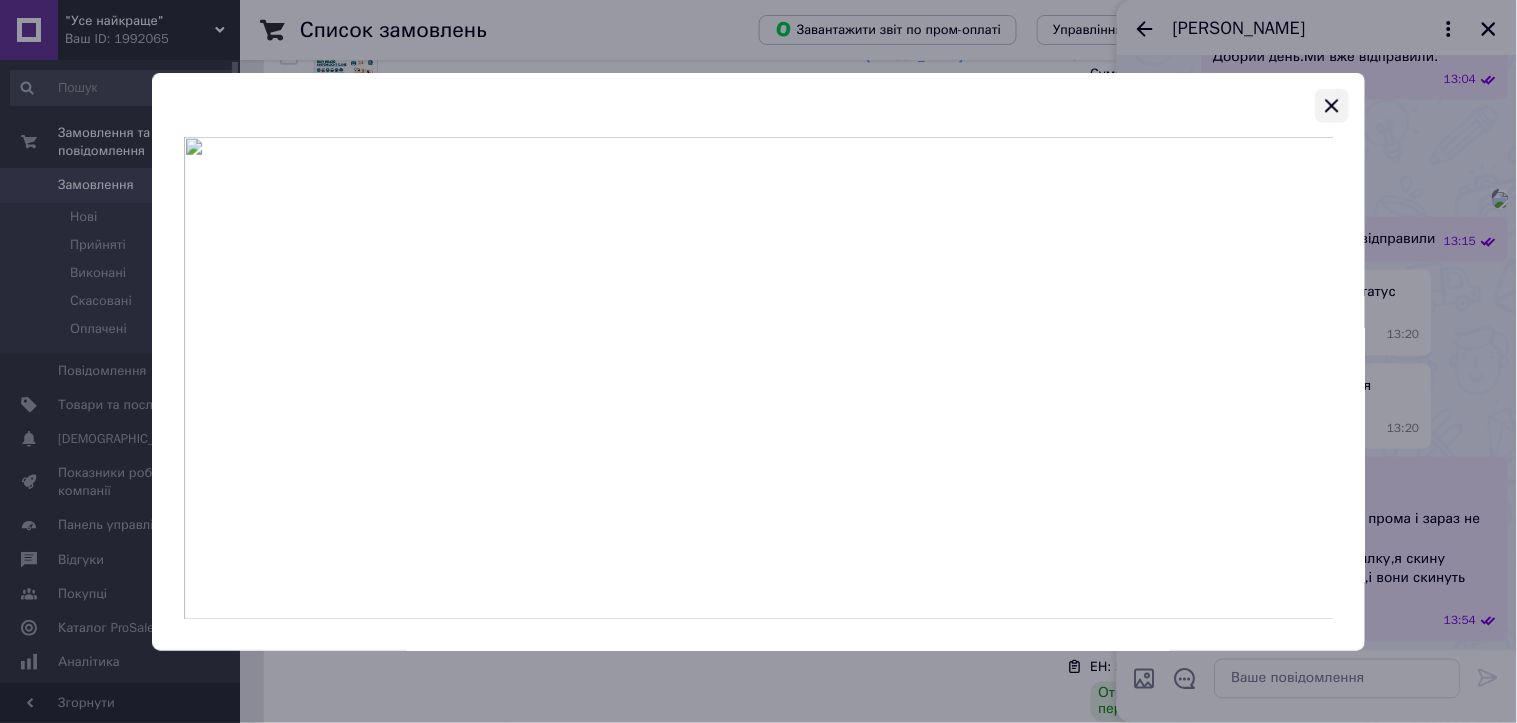 click 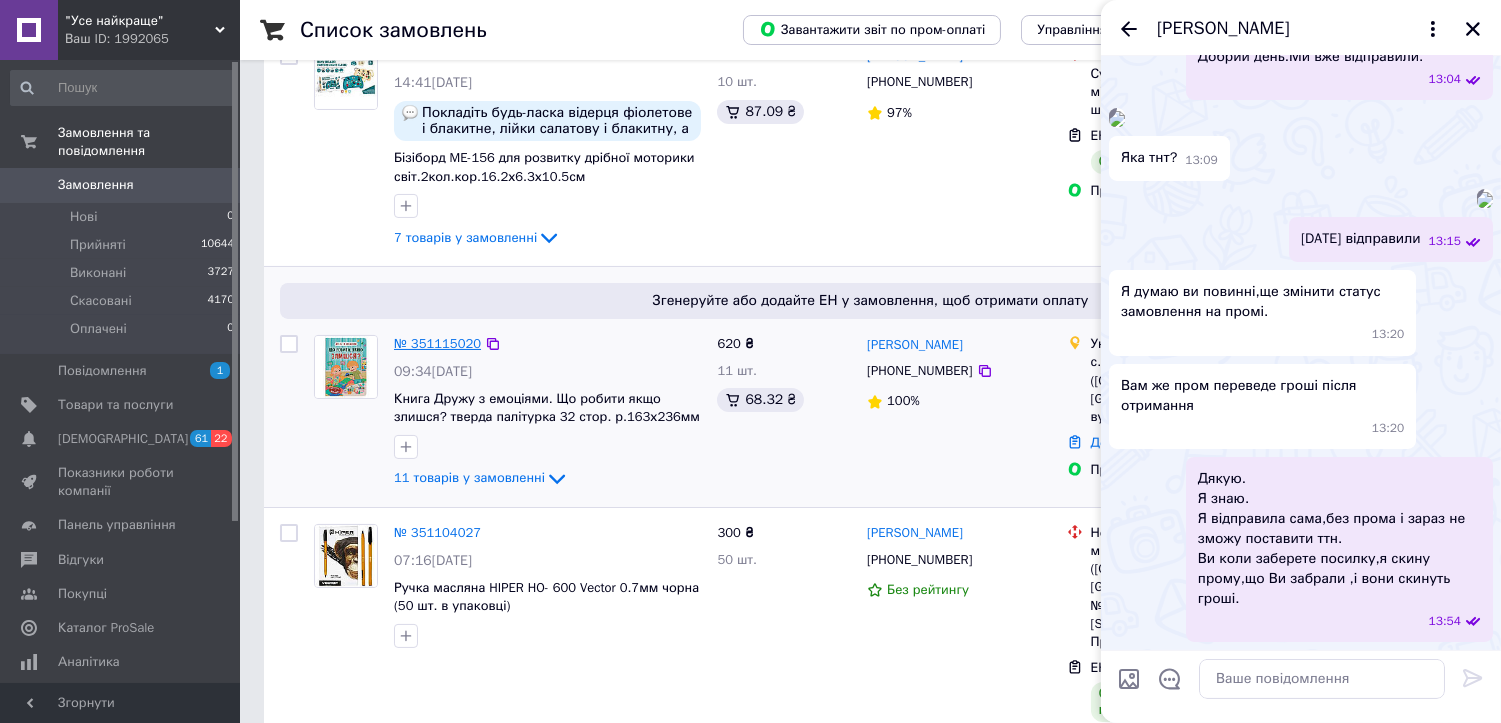 click on "№ 351115020" at bounding box center (437, 343) 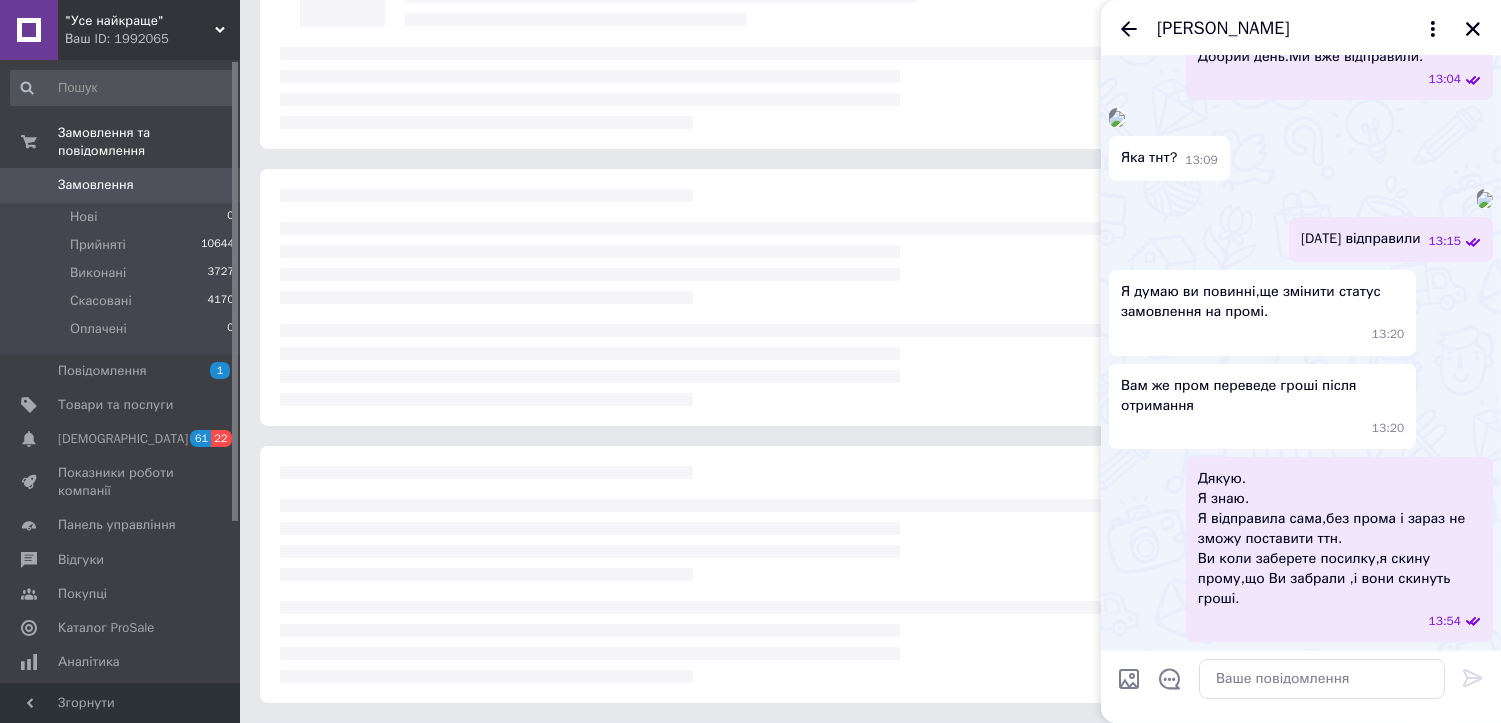 scroll, scrollTop: 191, scrollLeft: 0, axis: vertical 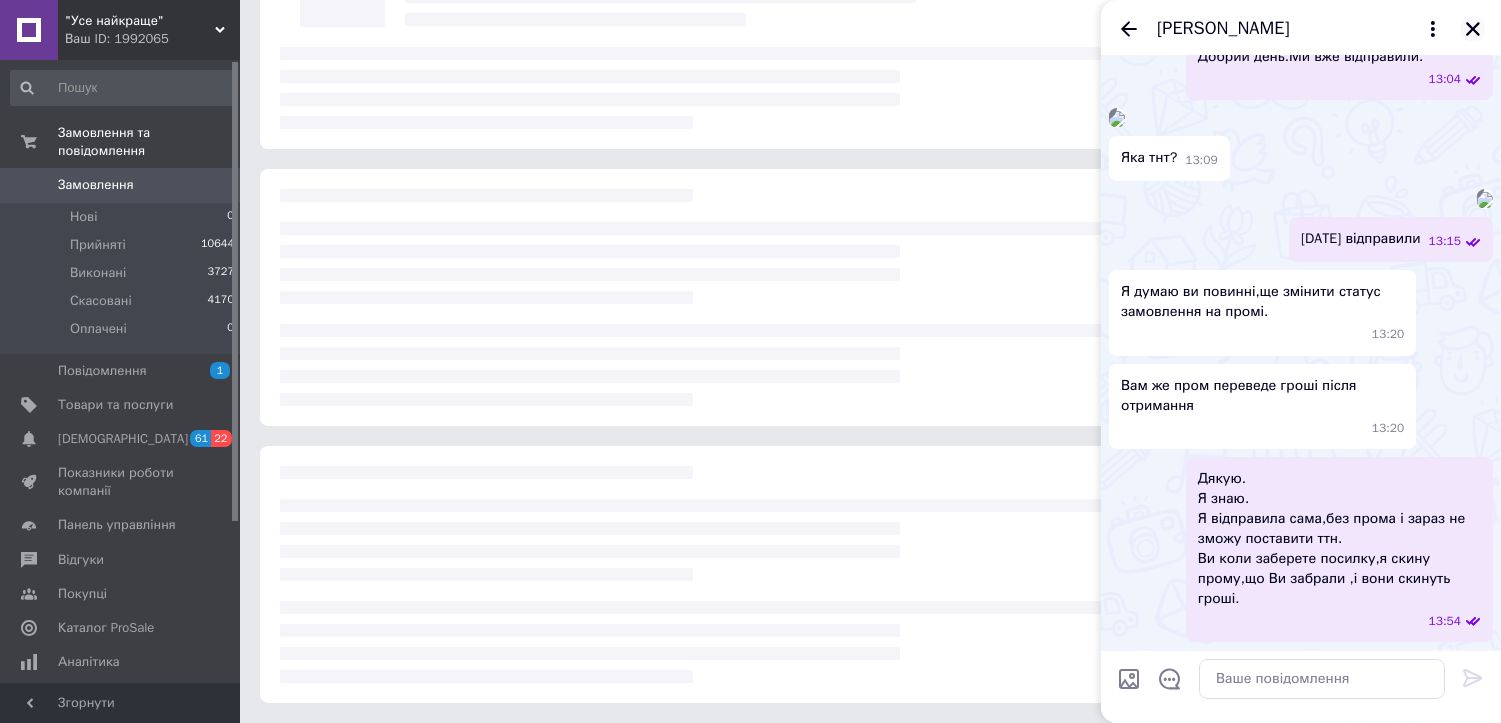 click 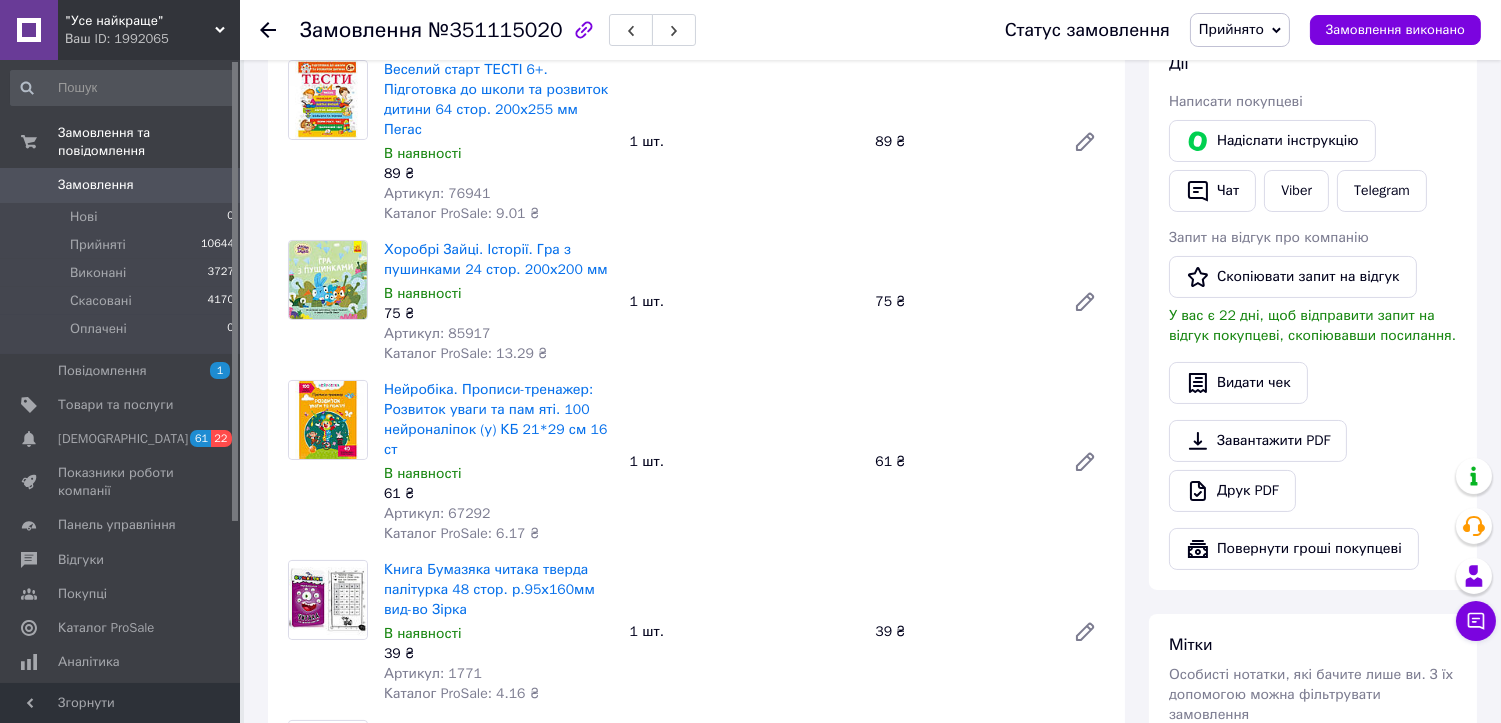 scroll, scrollTop: 444, scrollLeft: 0, axis: vertical 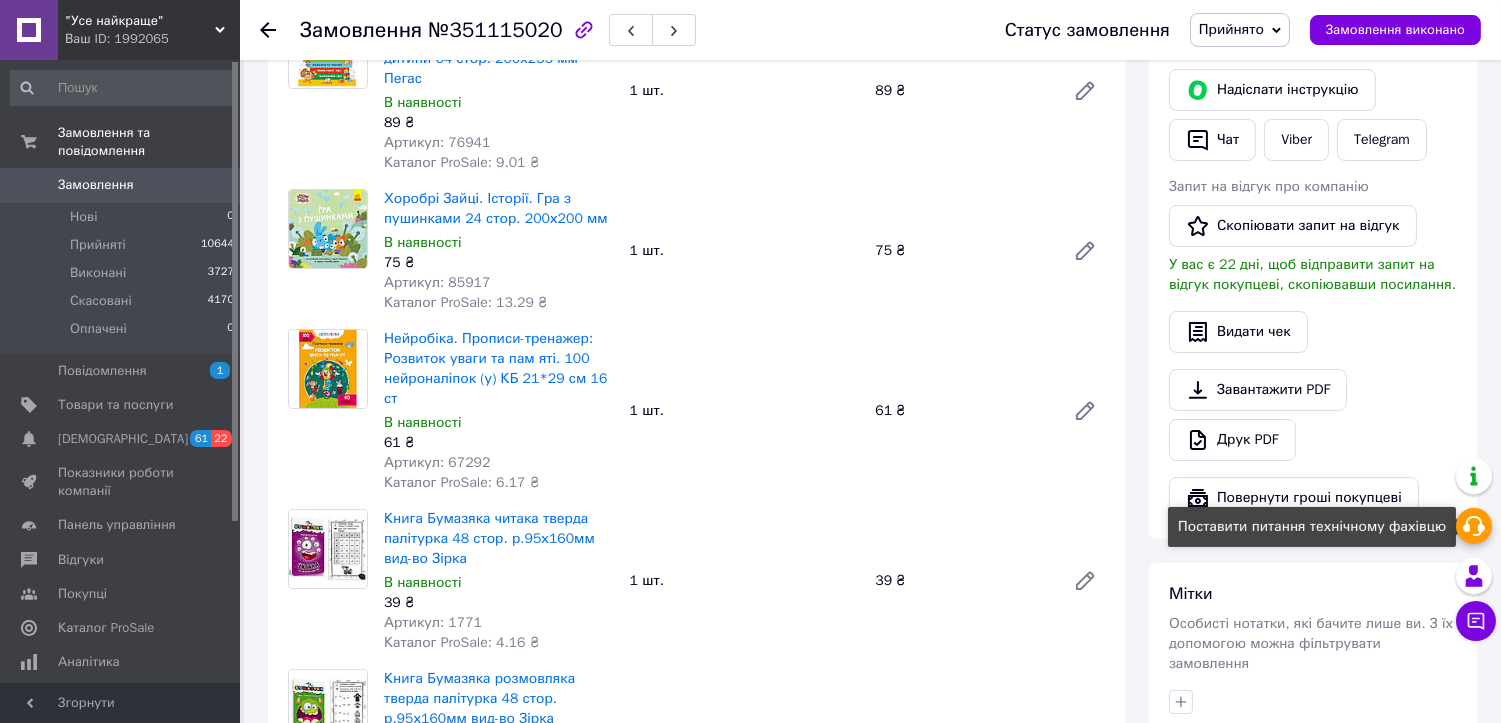 click 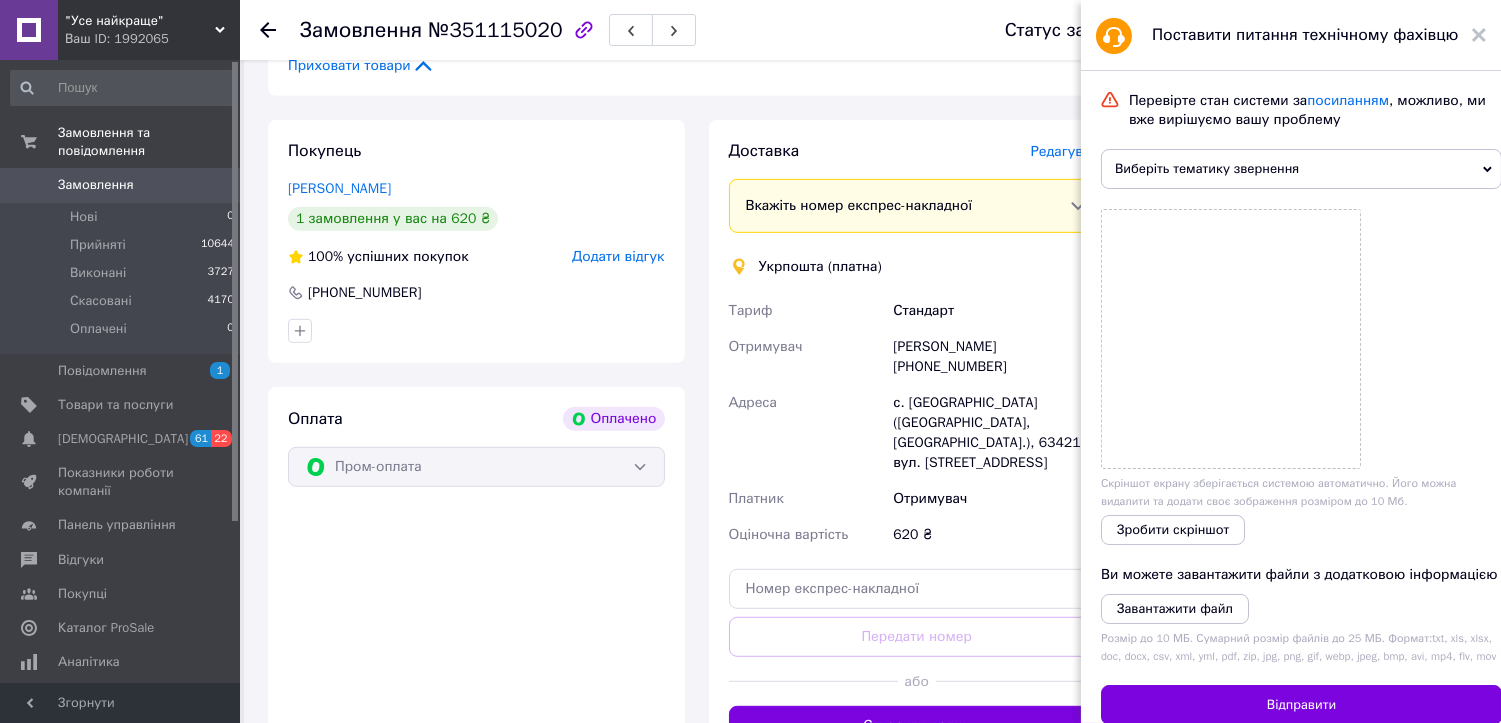 scroll, scrollTop: 2000, scrollLeft: 0, axis: vertical 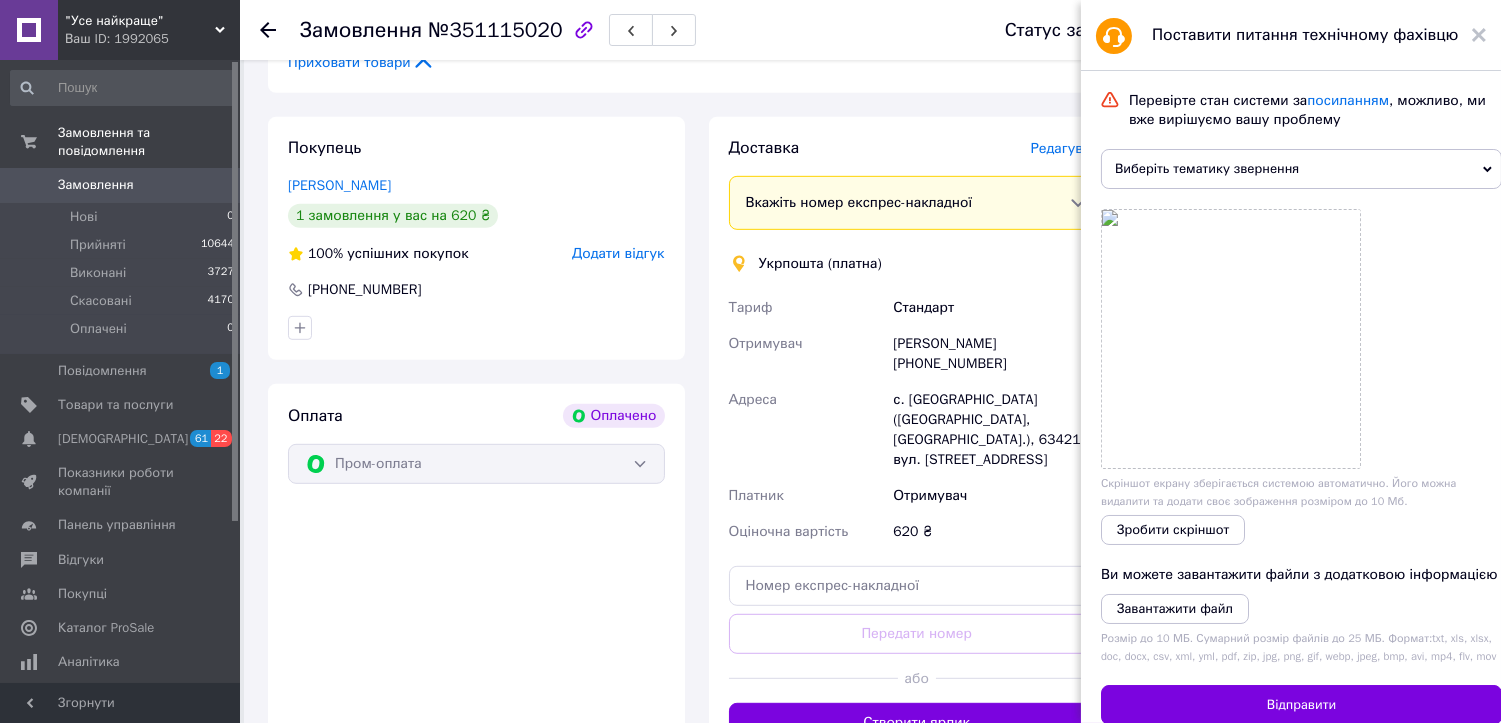 click on "Виберіть тематику звернення" at bounding box center (1301, 169) 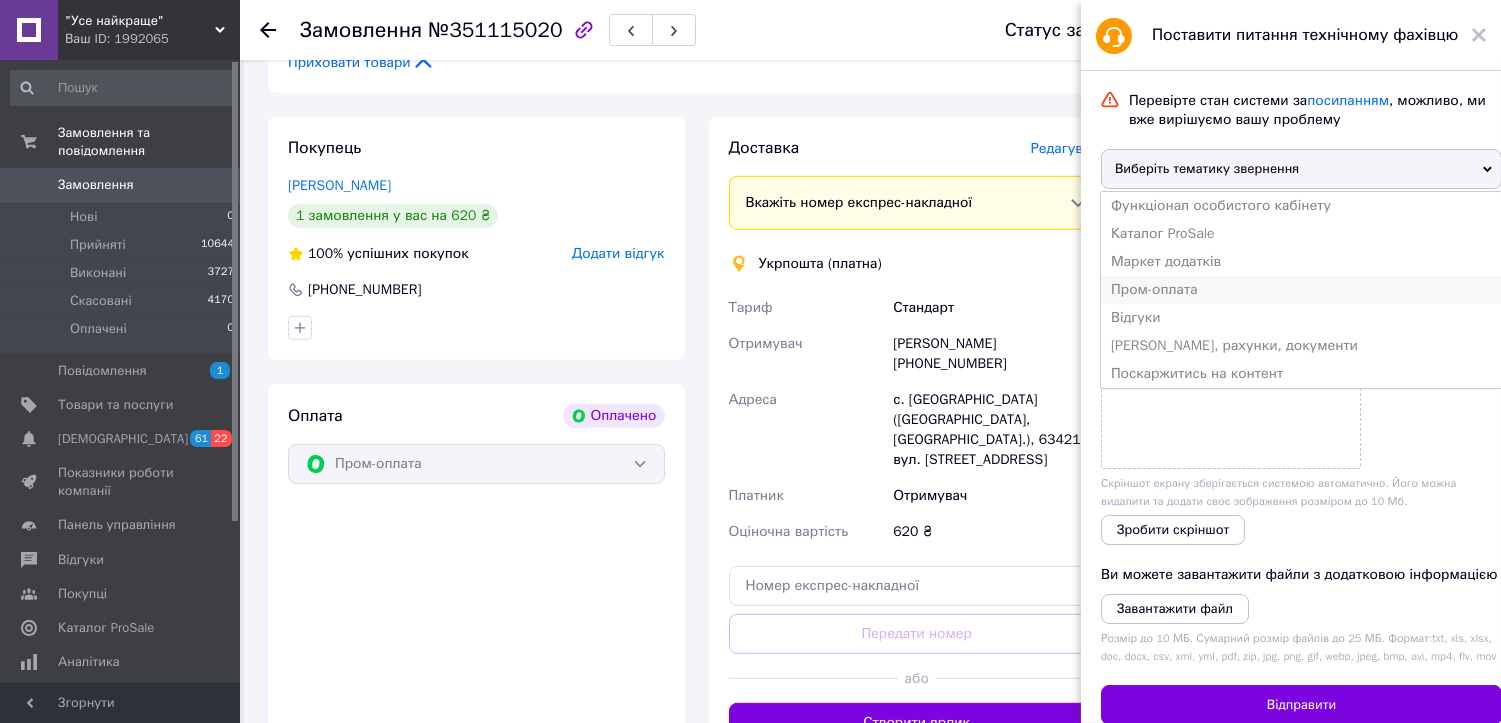 click on "Пром-оплата" at bounding box center (1301, 290) 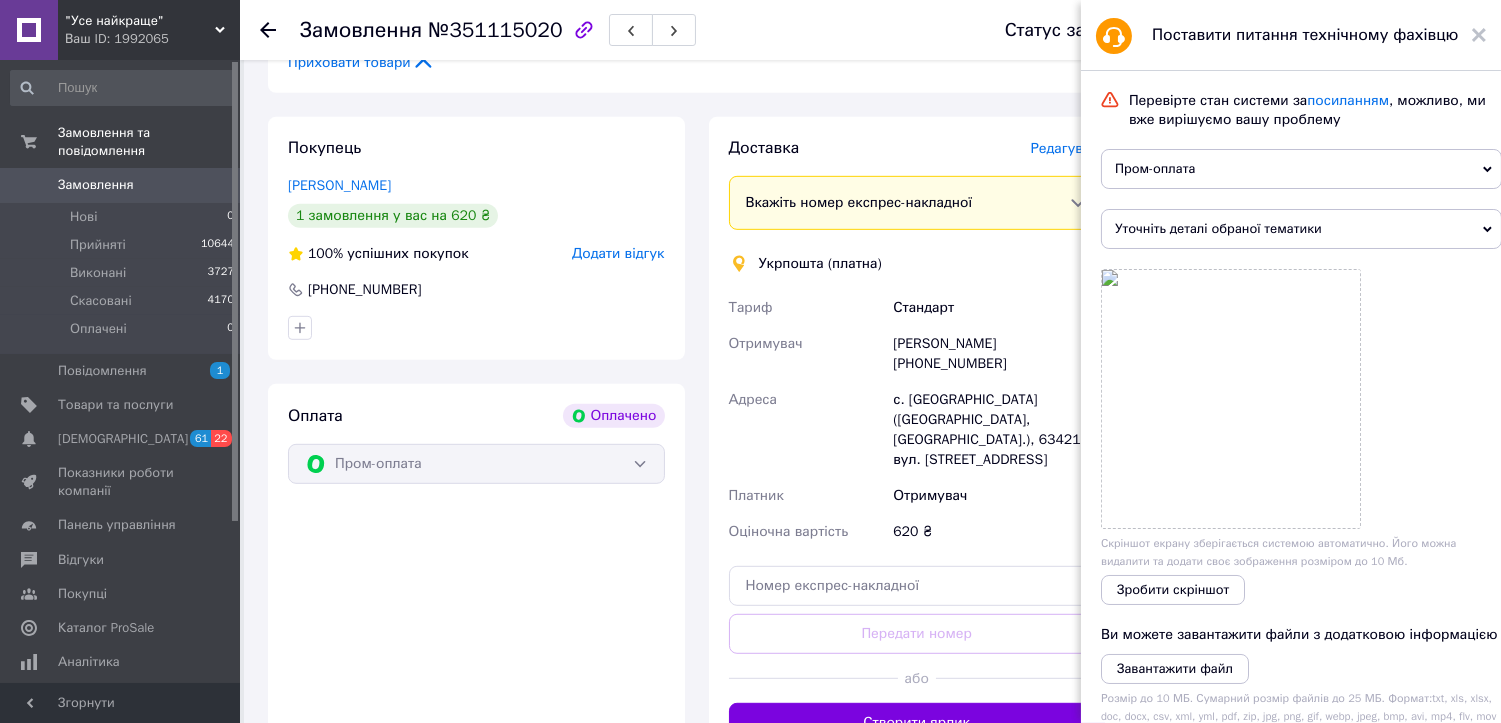 click on "Уточніть деталі обраної тематики" at bounding box center [1301, 229] 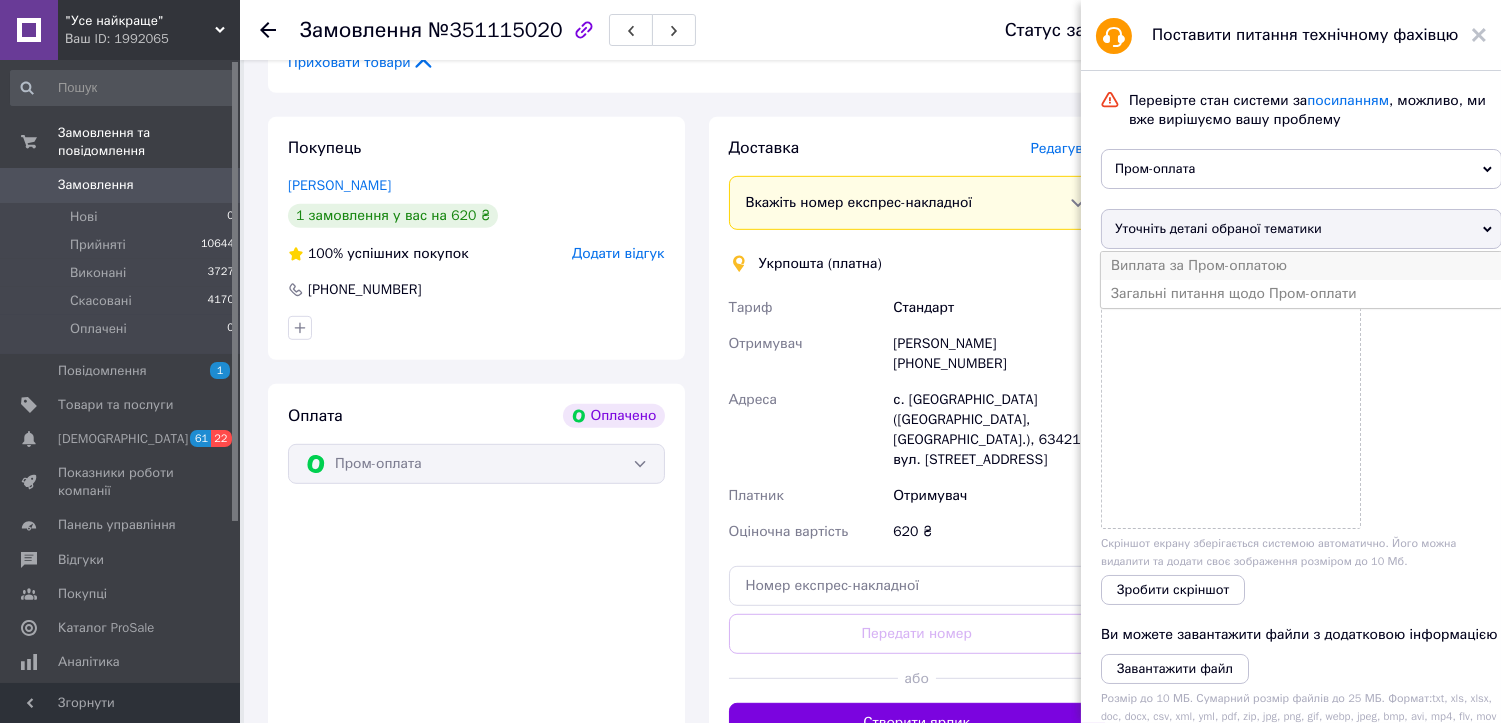 click on "Виплата за Пром-оплатою" at bounding box center [1301, 266] 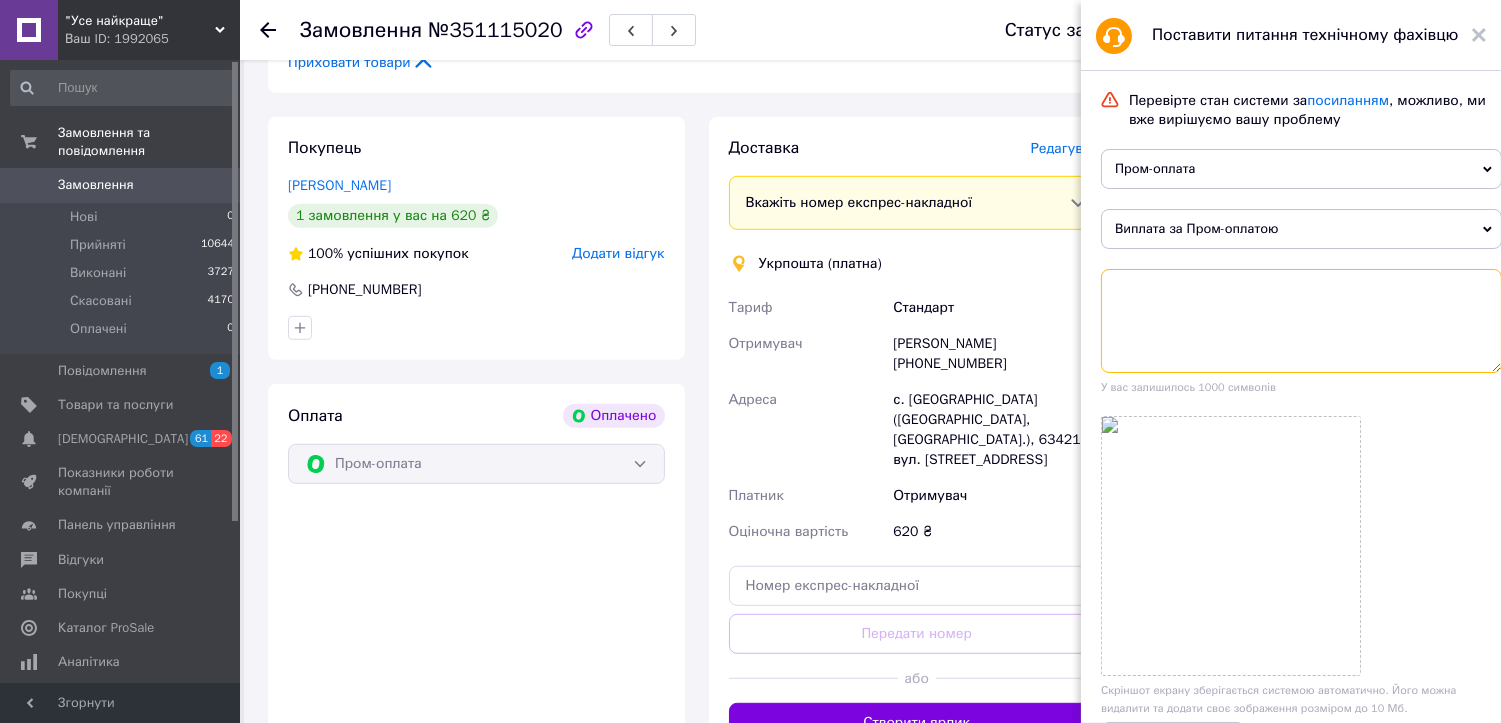 click at bounding box center (1301, 321) 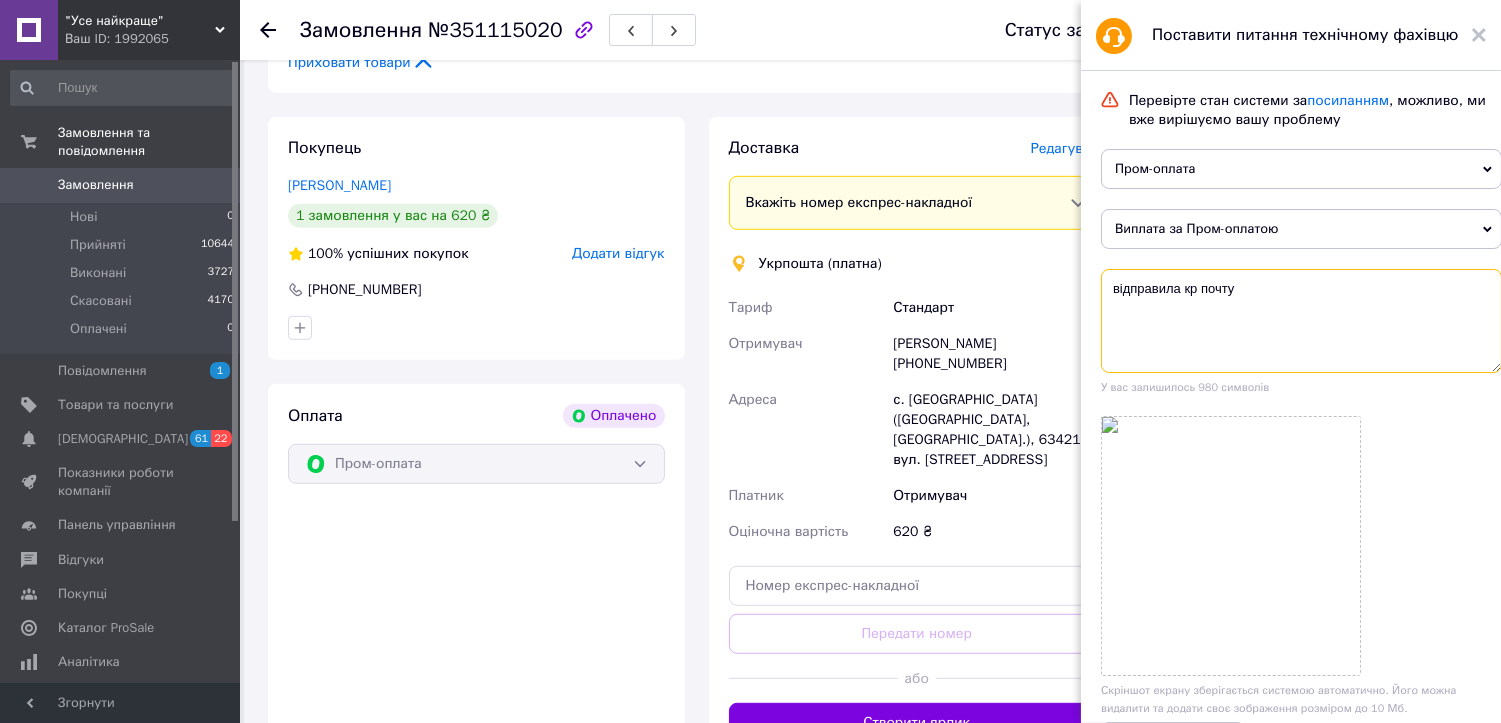 click on "відправила кр почту" at bounding box center [1301, 321] 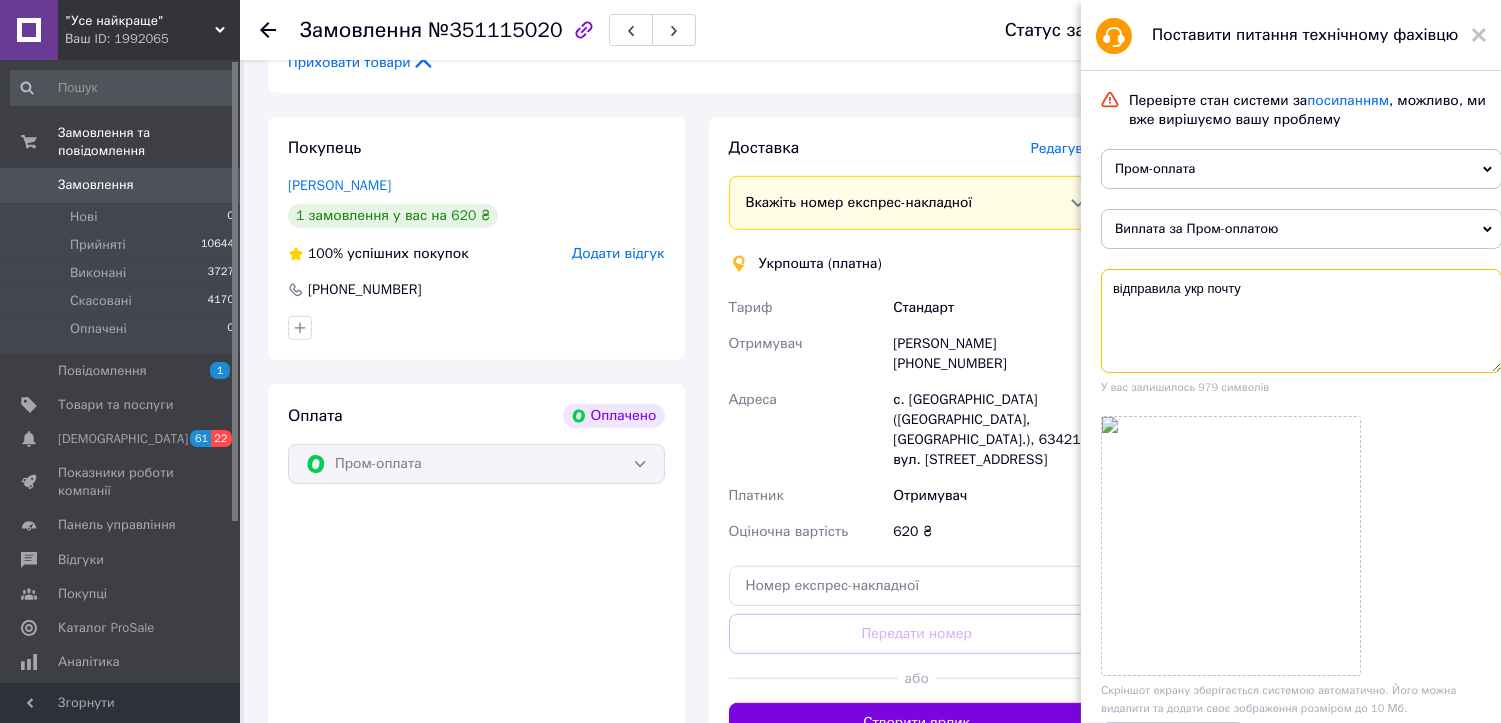 click on "відправила укр почту" at bounding box center [1301, 321] 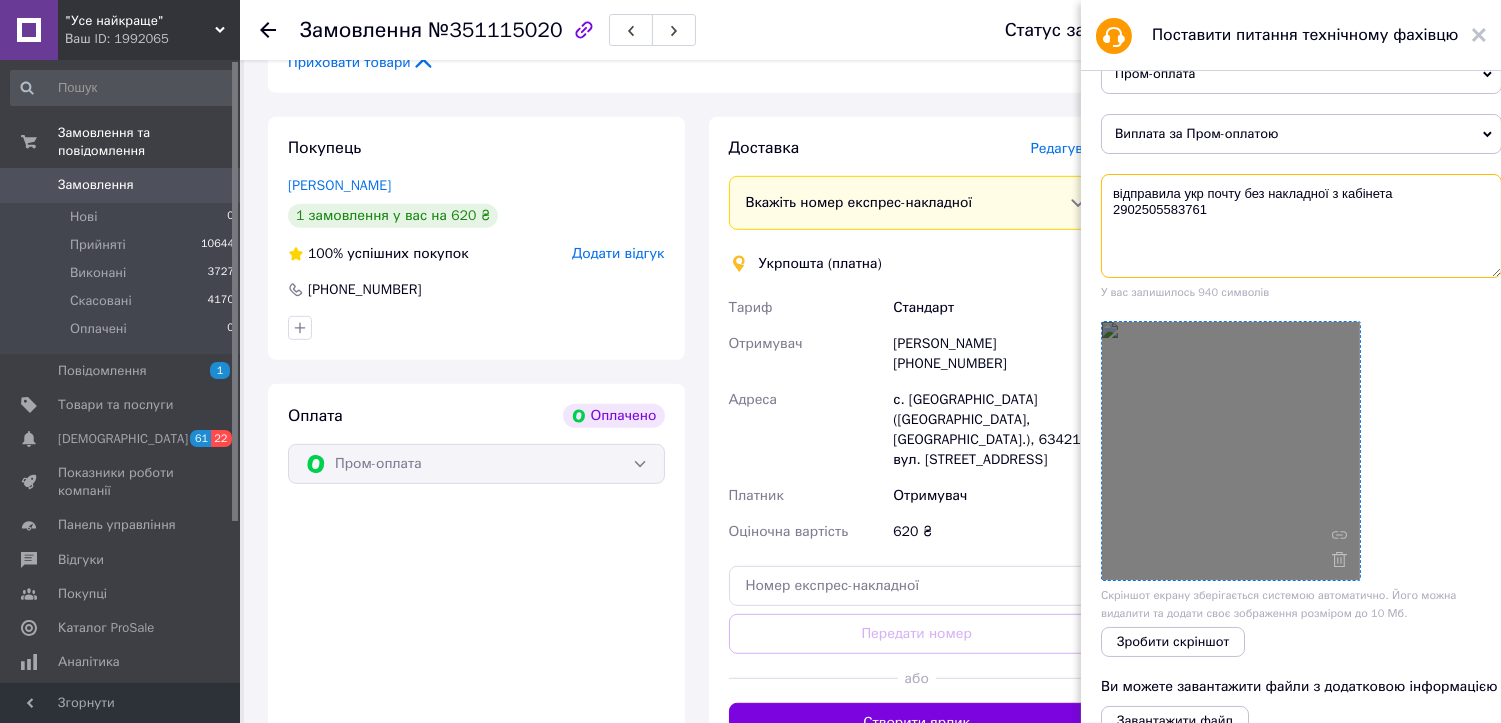 scroll, scrollTop: 333, scrollLeft: 0, axis: vertical 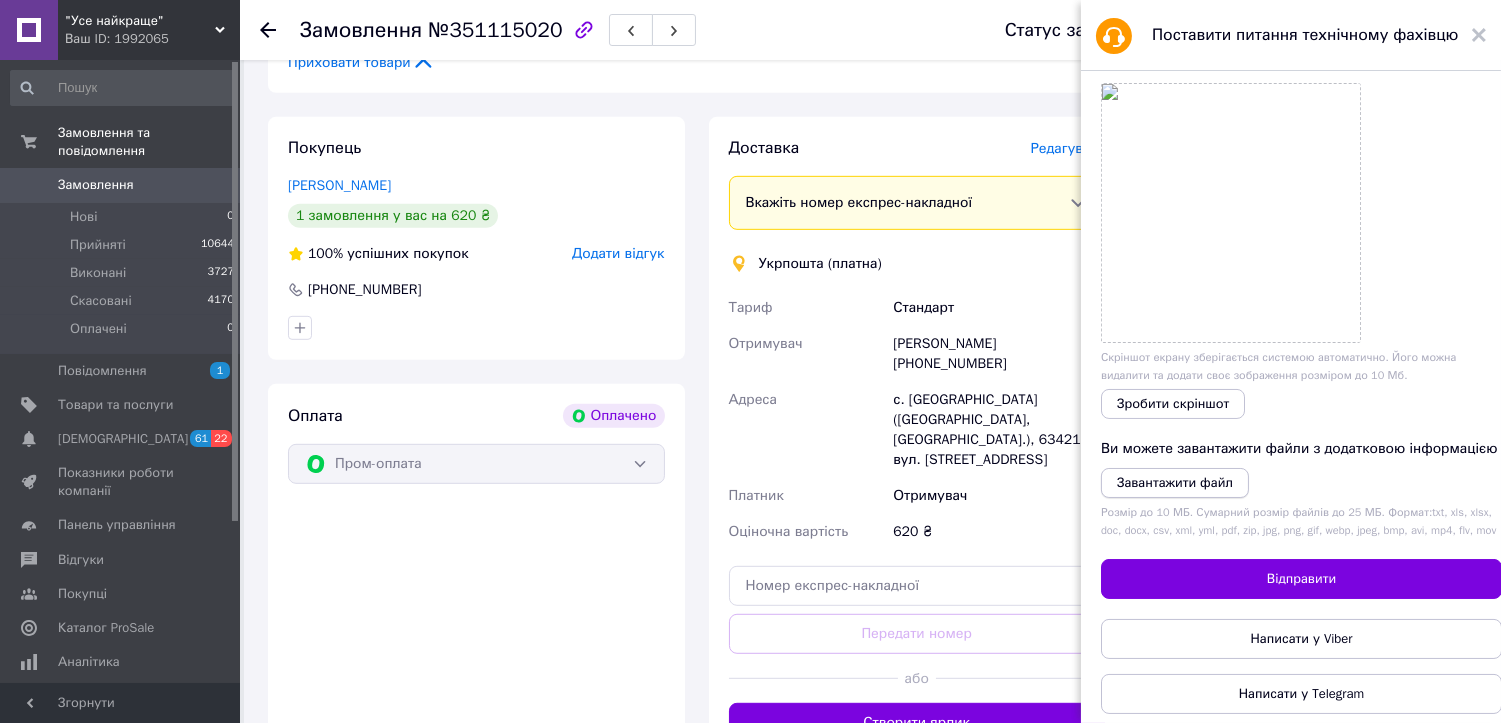 click on "Завантажити файл" at bounding box center [1175, 482] 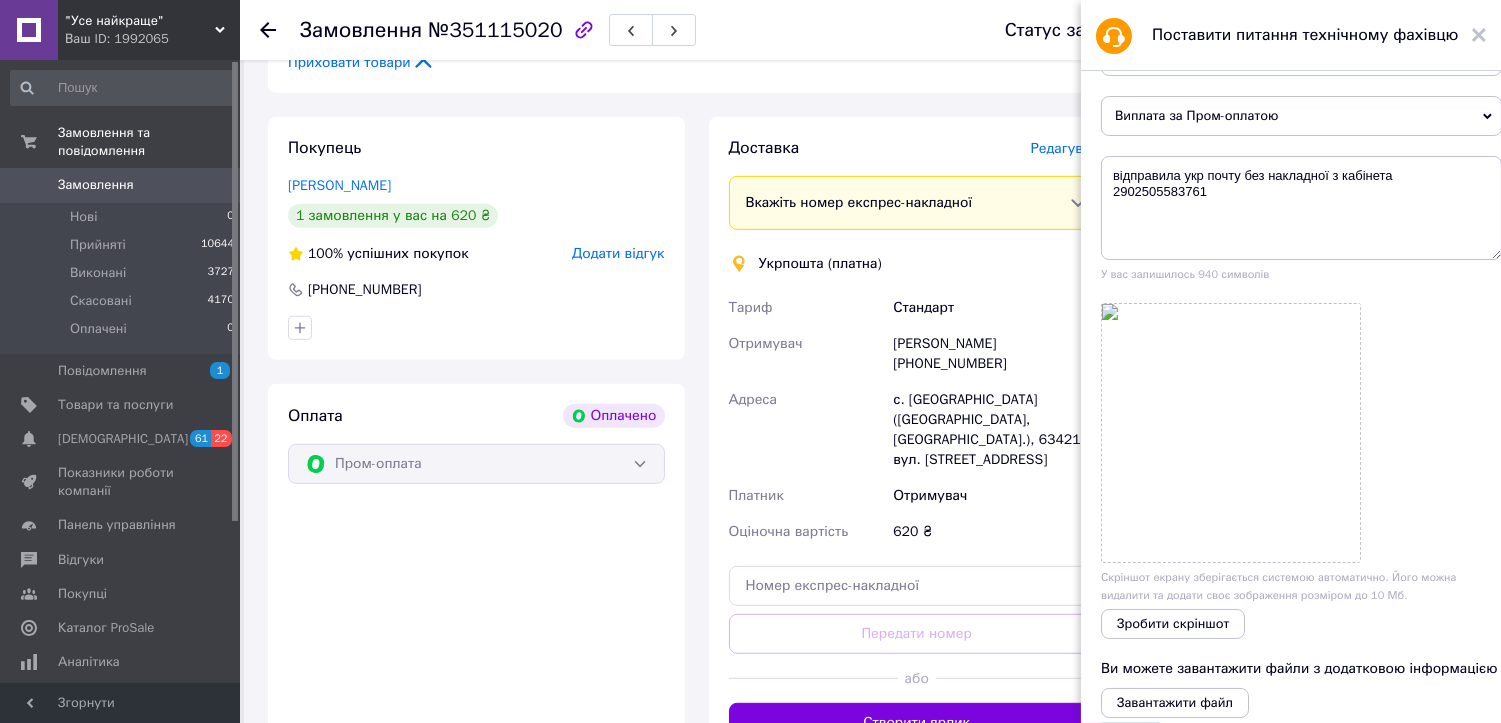 scroll, scrollTop: 74, scrollLeft: 0, axis: vertical 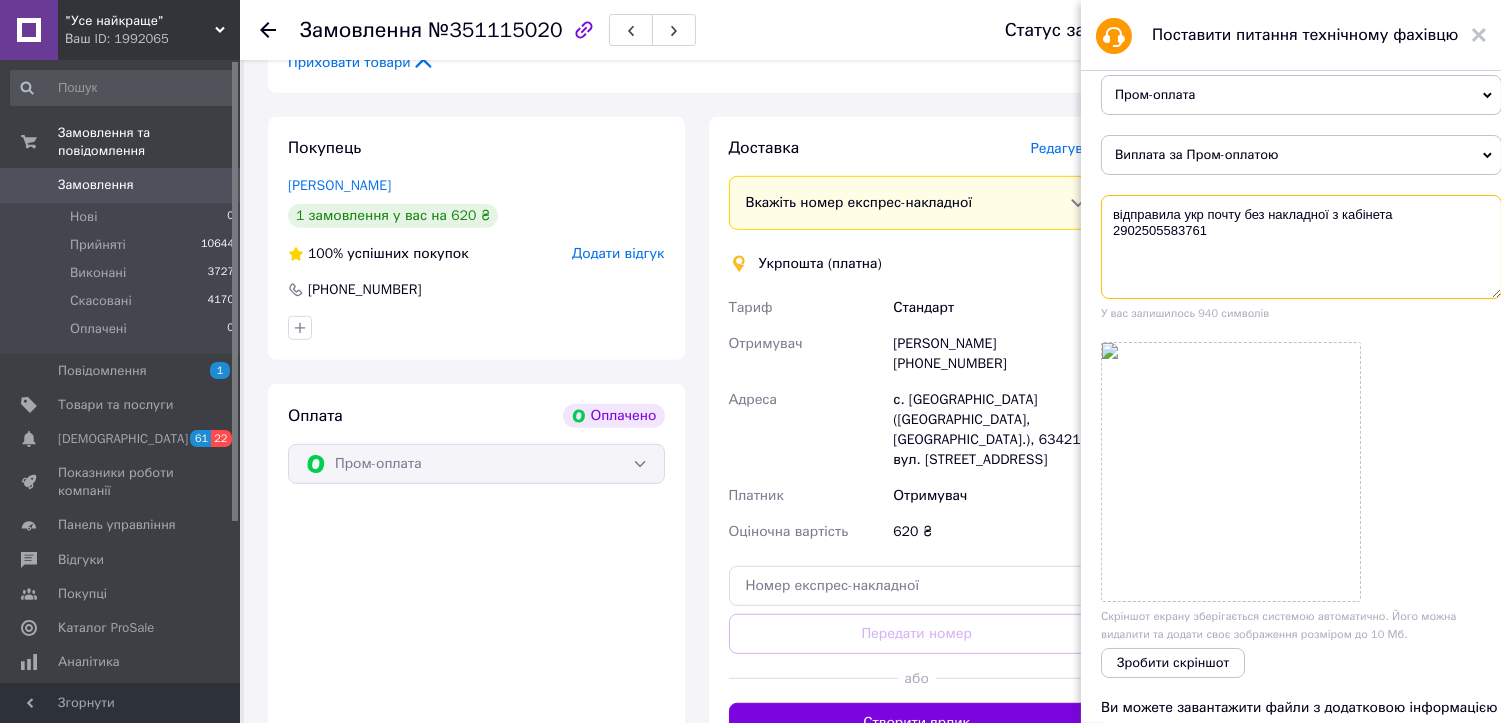 click on "відправила укр почту без накладної з кабінета
2902505583761" at bounding box center (1301, 247) 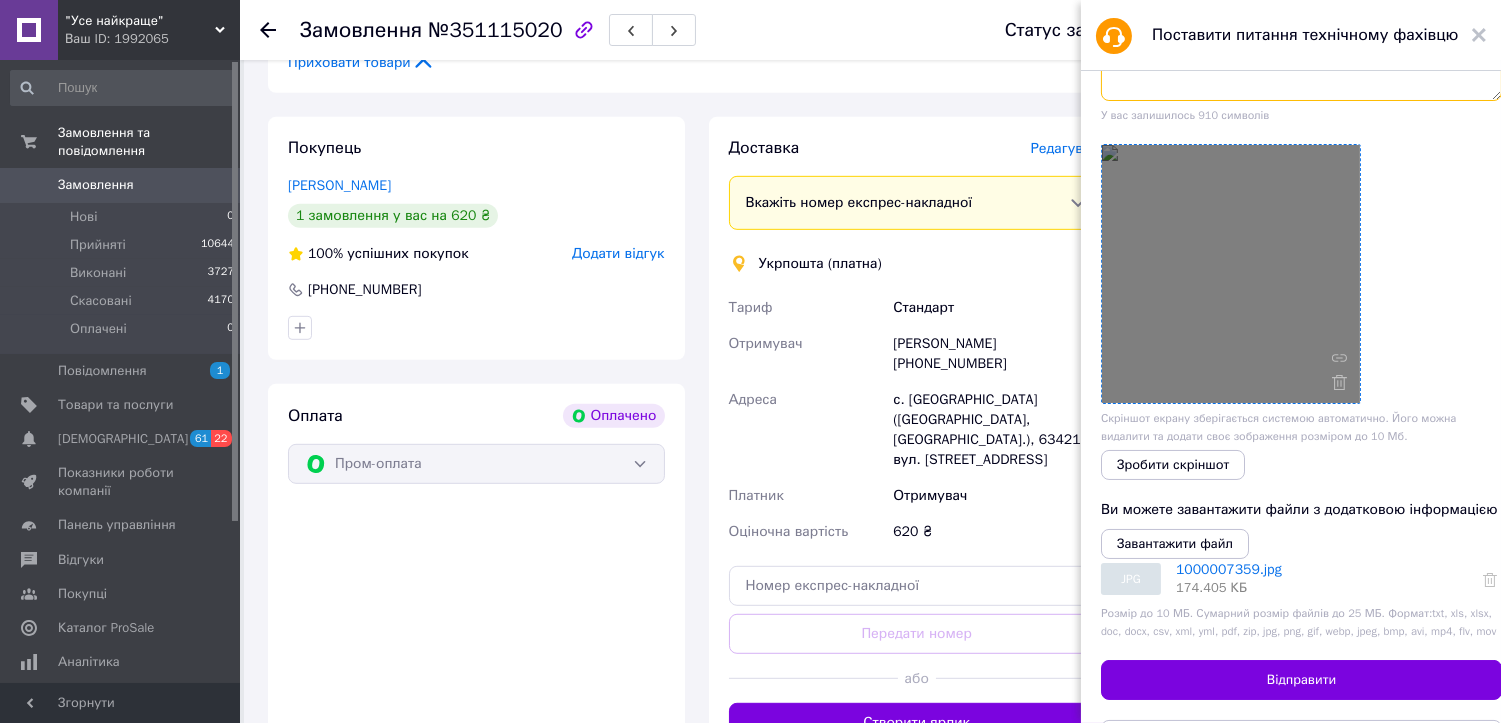 scroll, scrollTop: 296, scrollLeft: 0, axis: vertical 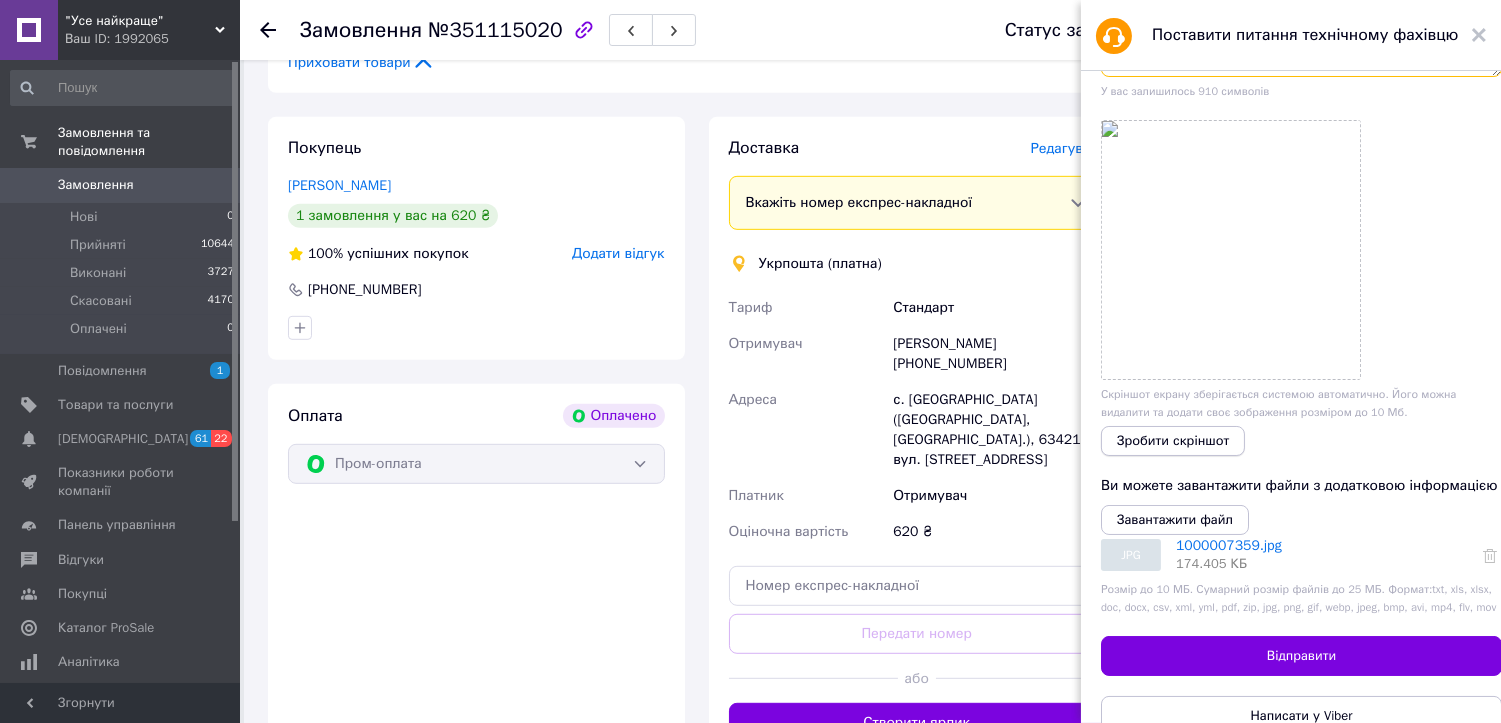 type on "відправила укр почту без накладної з кабінета
2902505583761
покупець вже получив посилку" 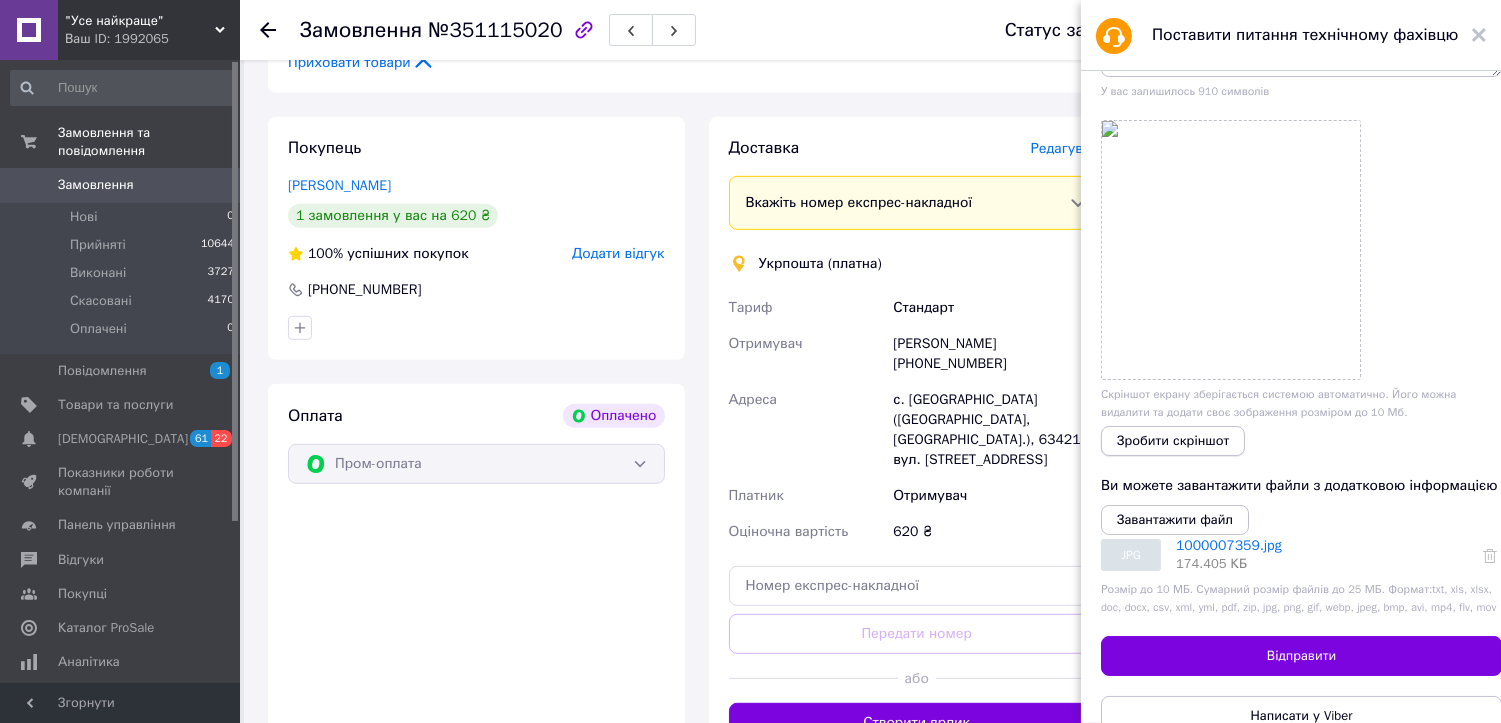 click on "Зробити скріншот" at bounding box center [1173, 441] 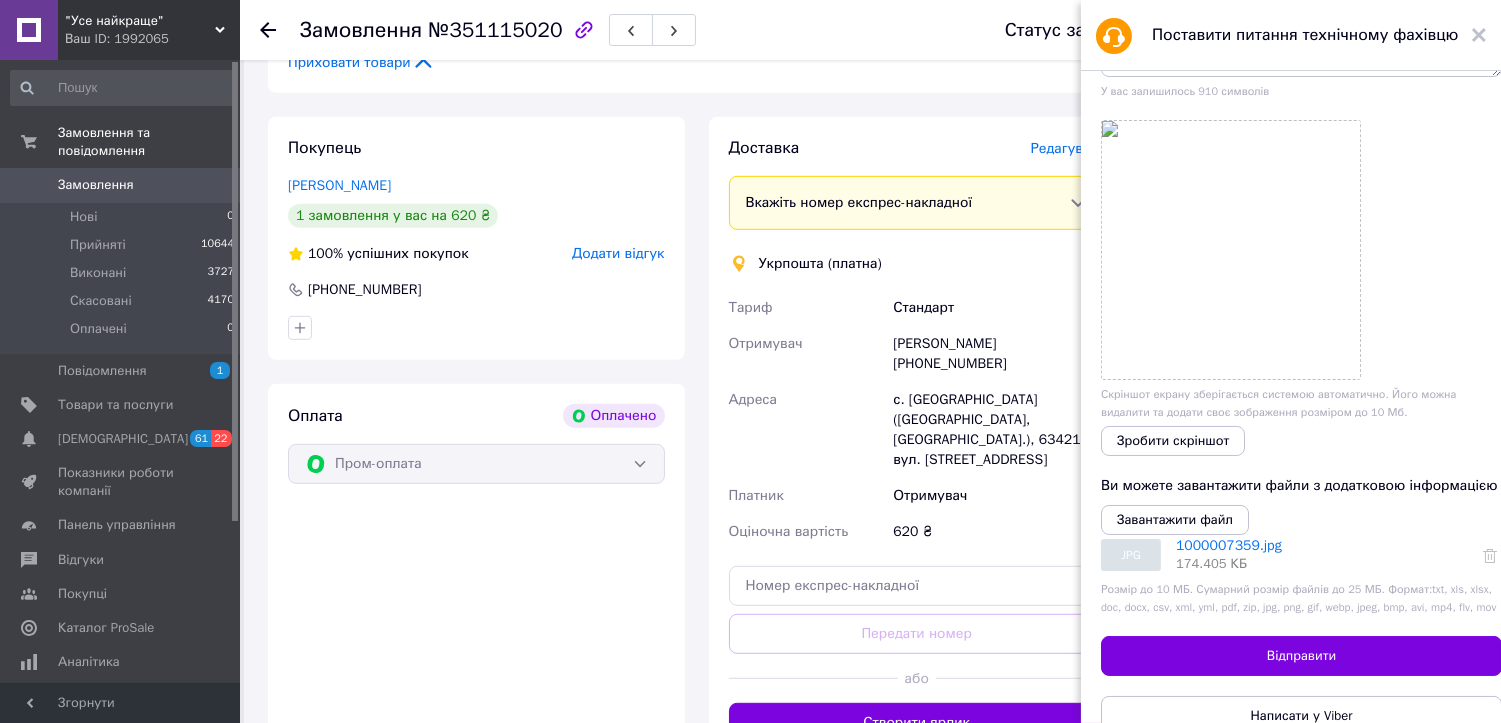 click on "Завантажити файл" at bounding box center [1175, 520] 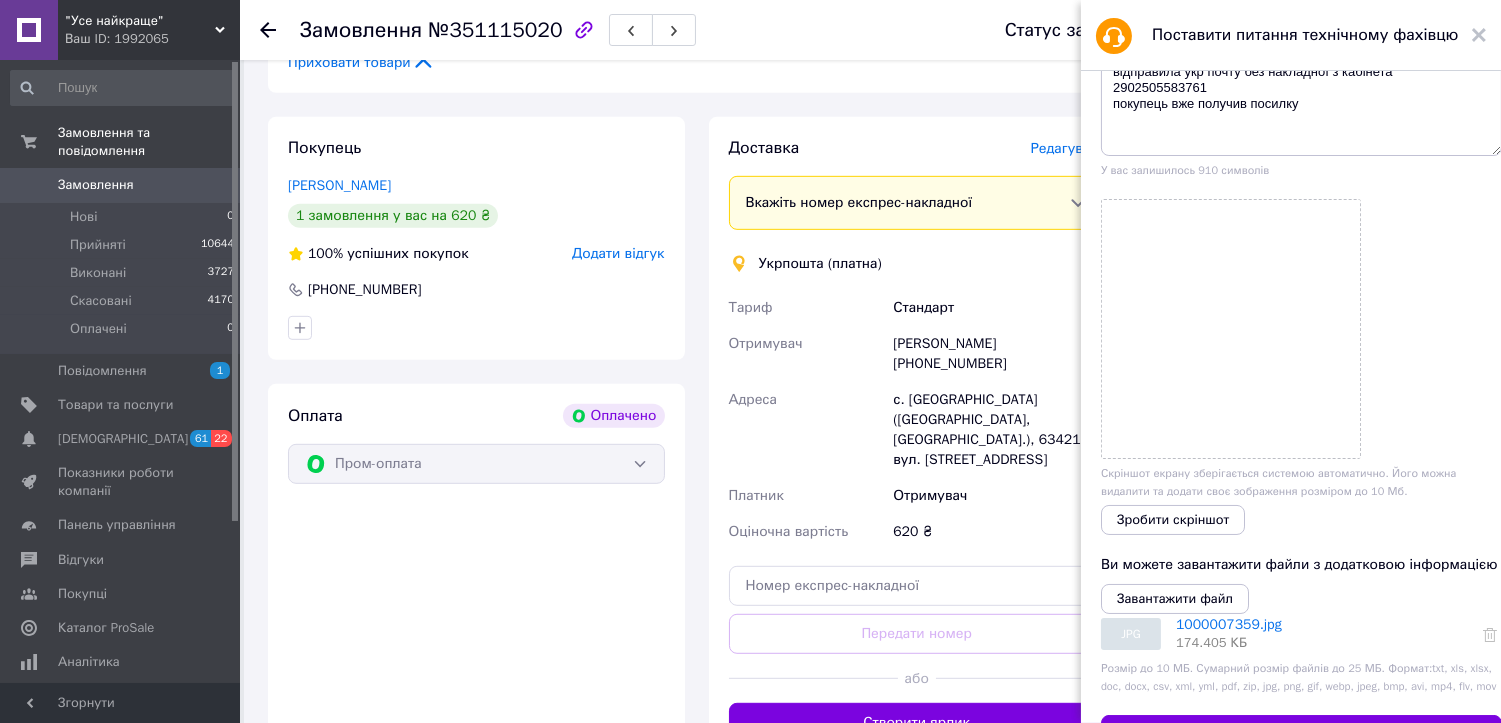 scroll, scrollTop: 333, scrollLeft: 0, axis: vertical 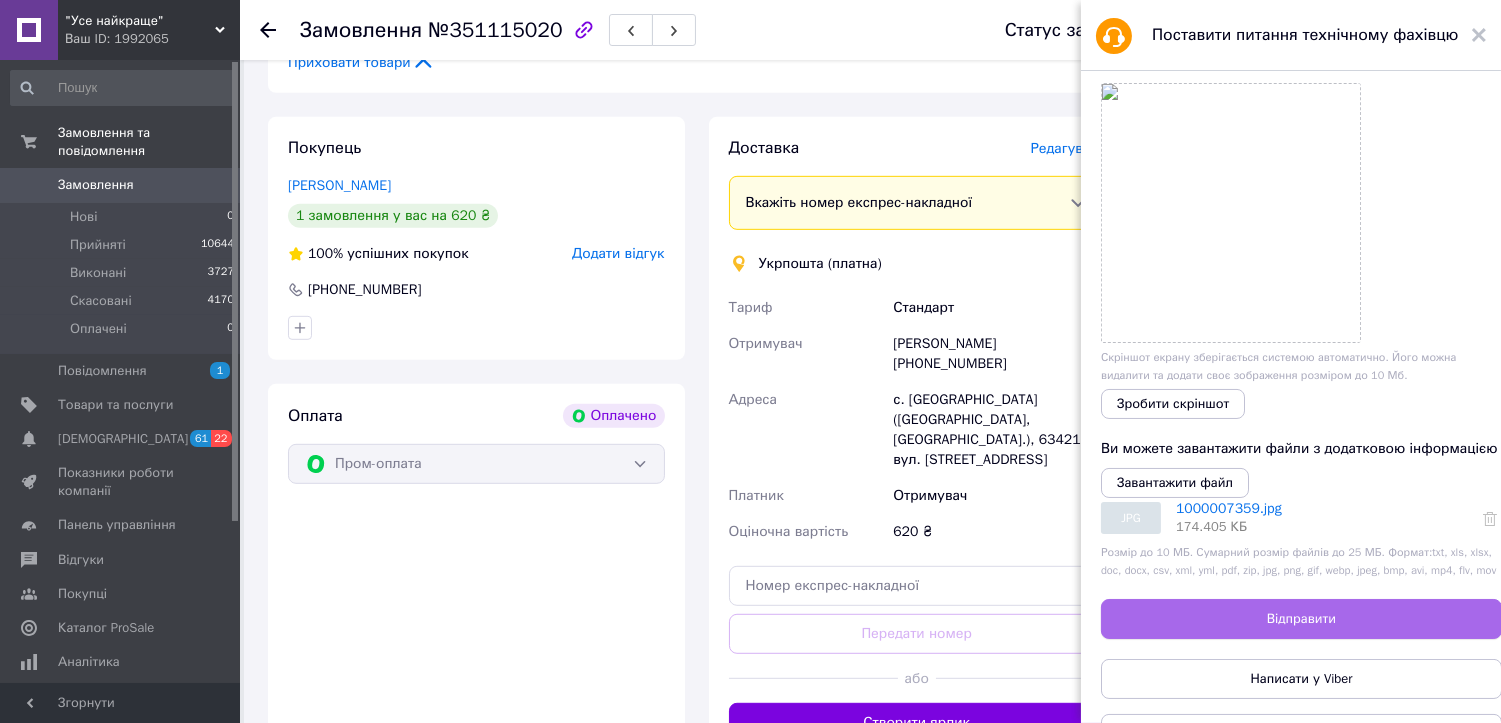 click on "Відправити" at bounding box center (1301, 619) 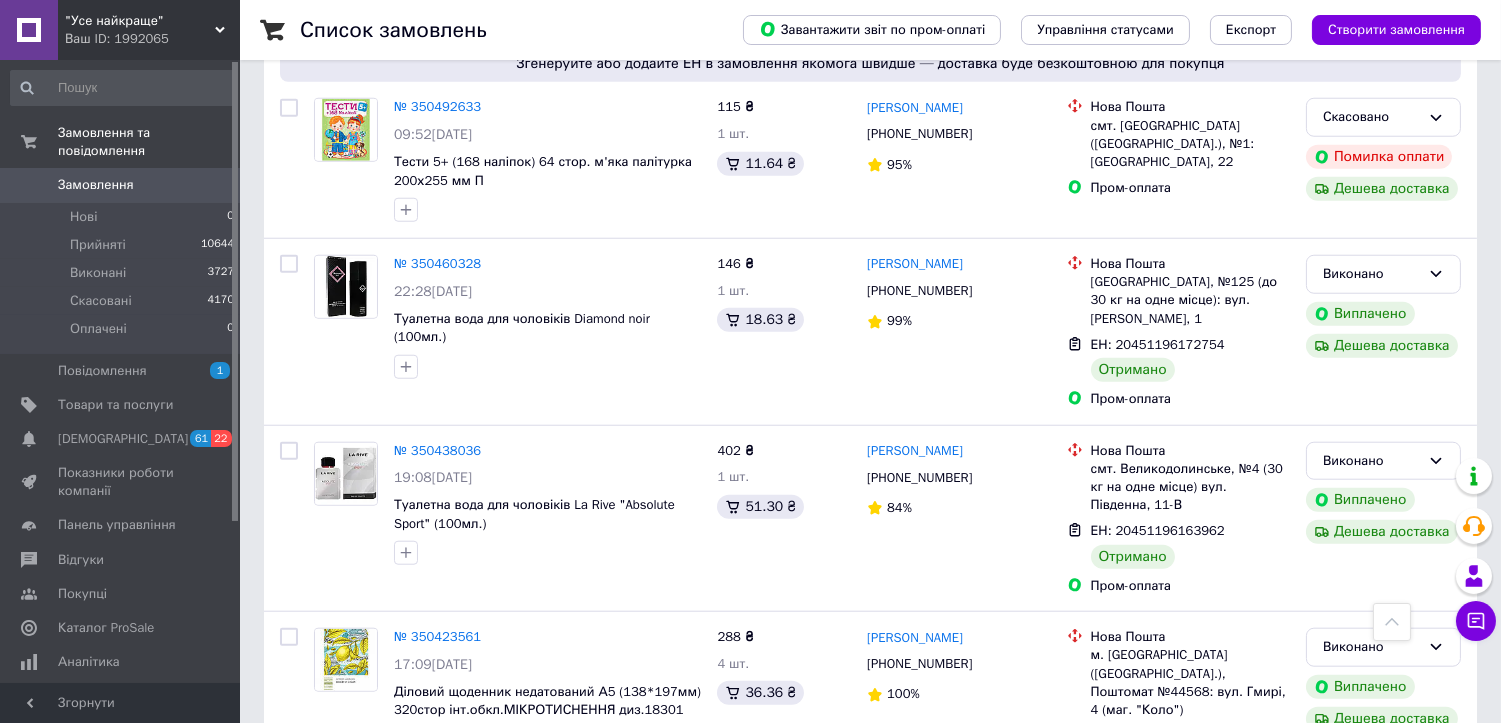 scroll, scrollTop: 3440, scrollLeft: 0, axis: vertical 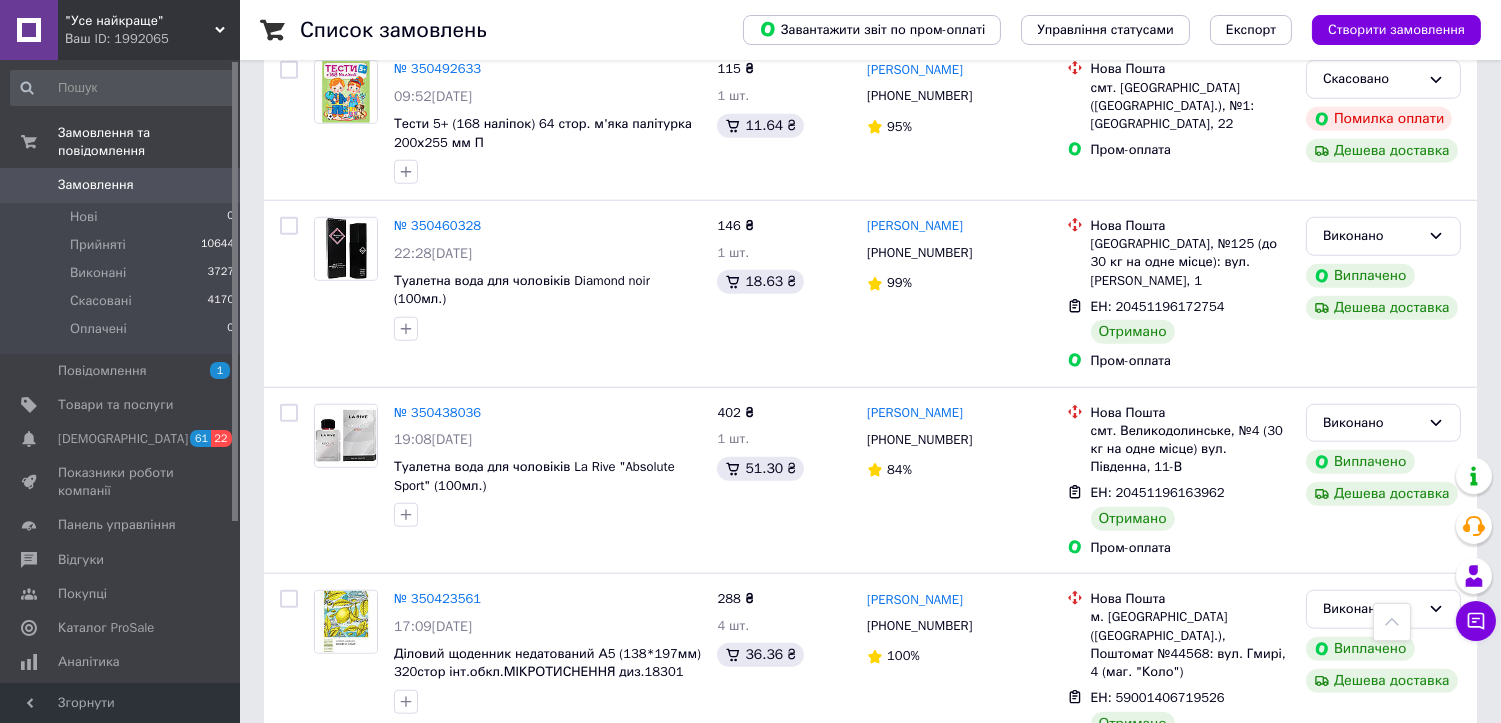 click on "4" at bounding box center (539, 823) 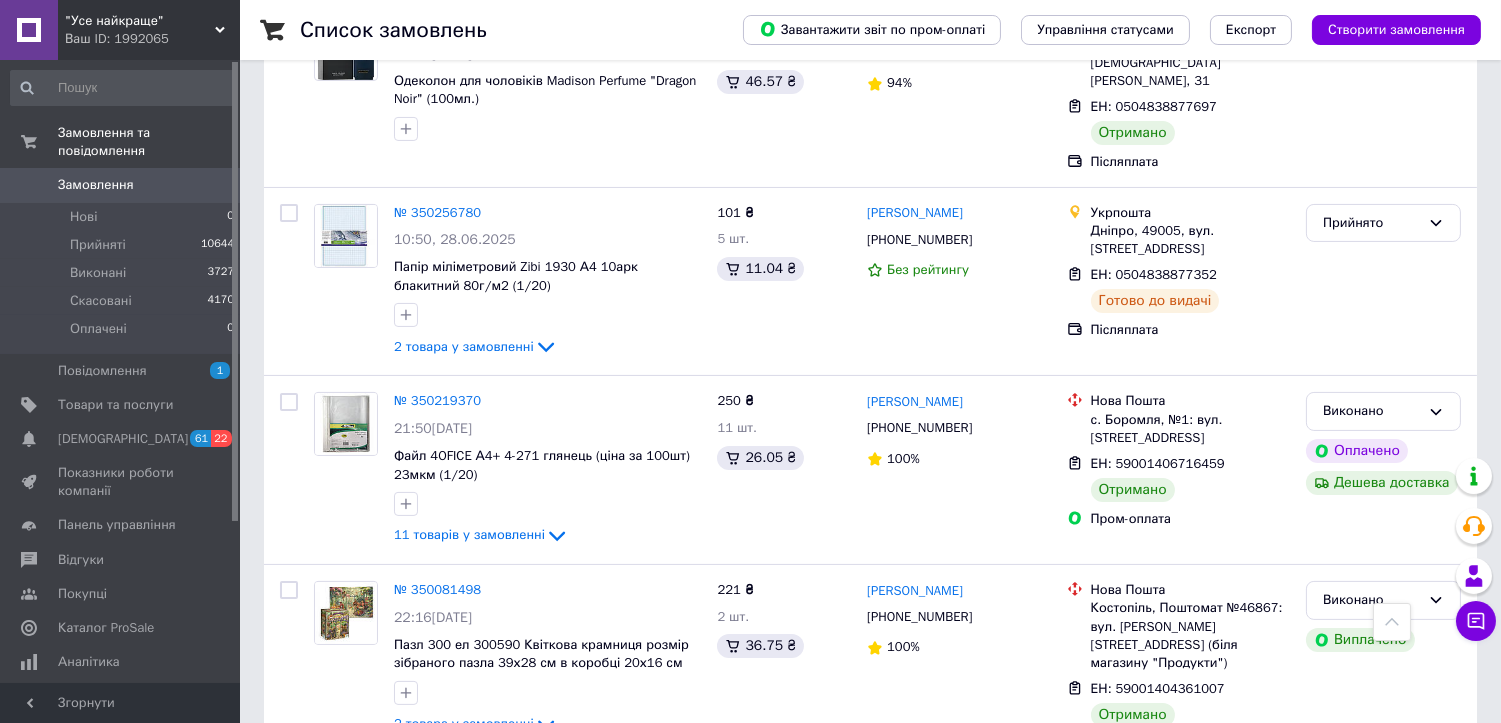 scroll, scrollTop: 777, scrollLeft: 0, axis: vertical 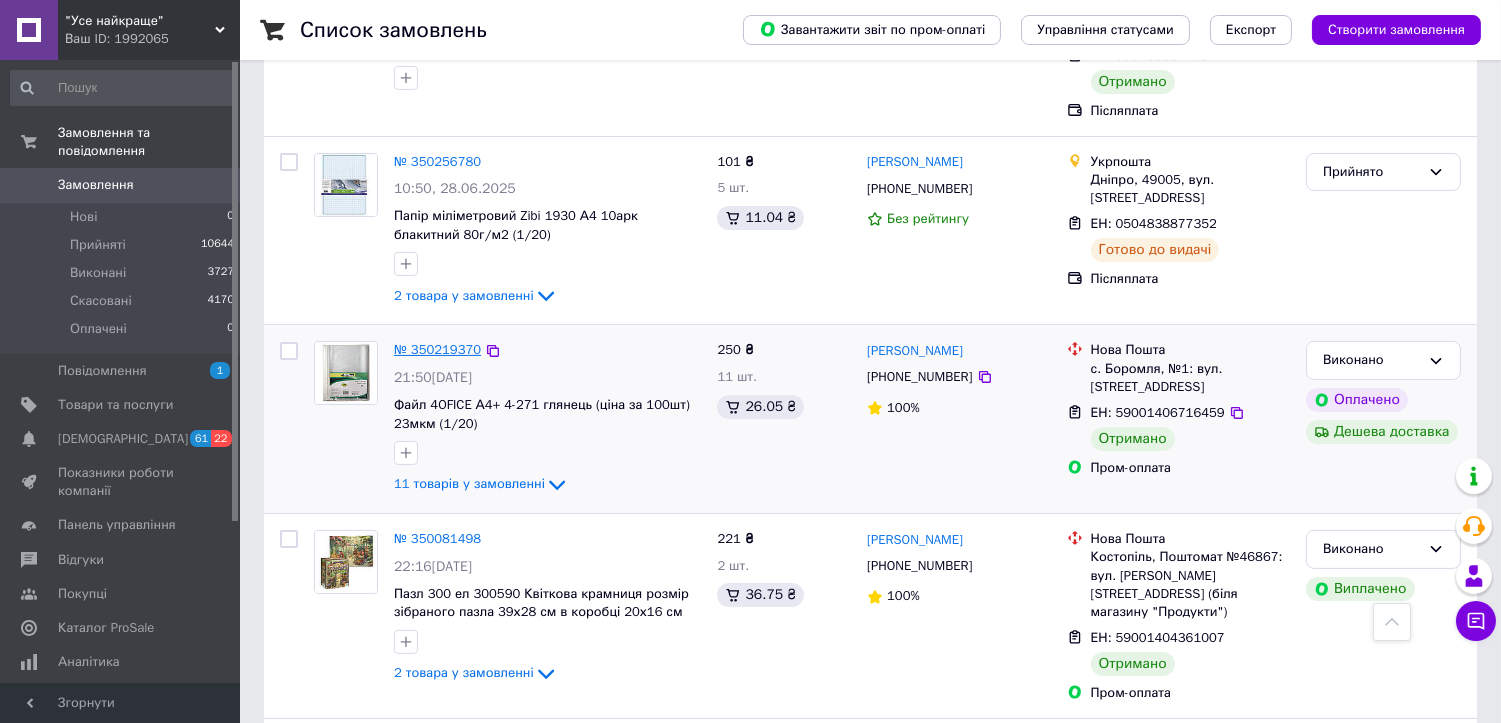 click on "№ 350219370" at bounding box center (437, 349) 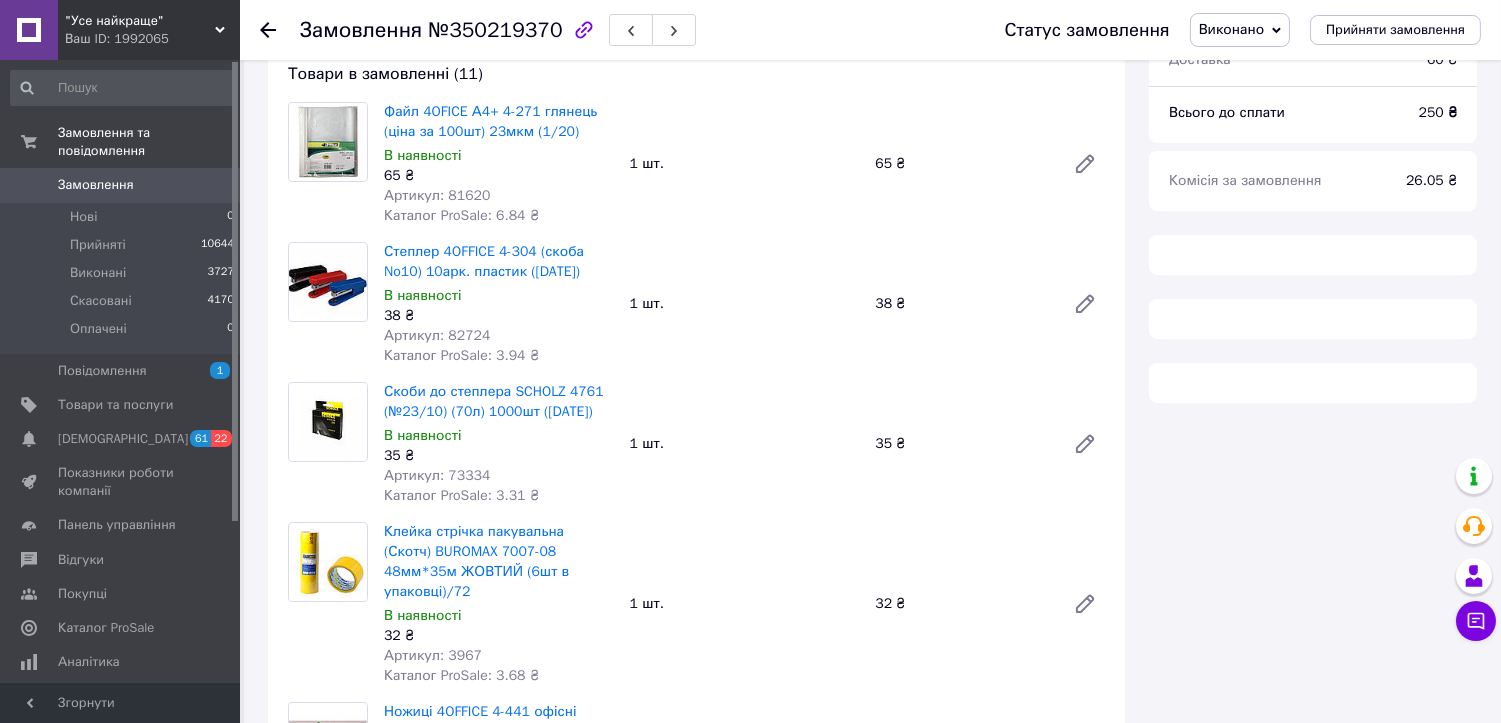 scroll, scrollTop: 777, scrollLeft: 0, axis: vertical 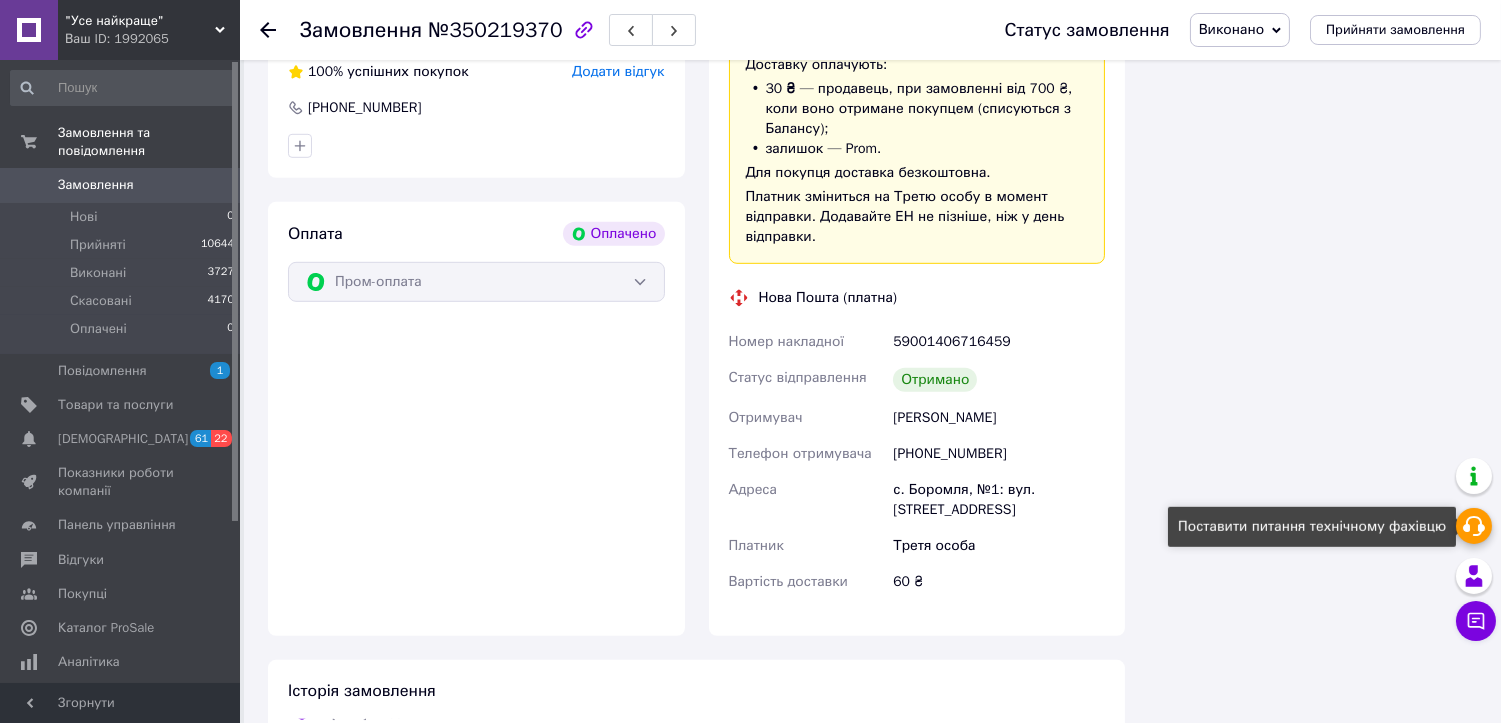click 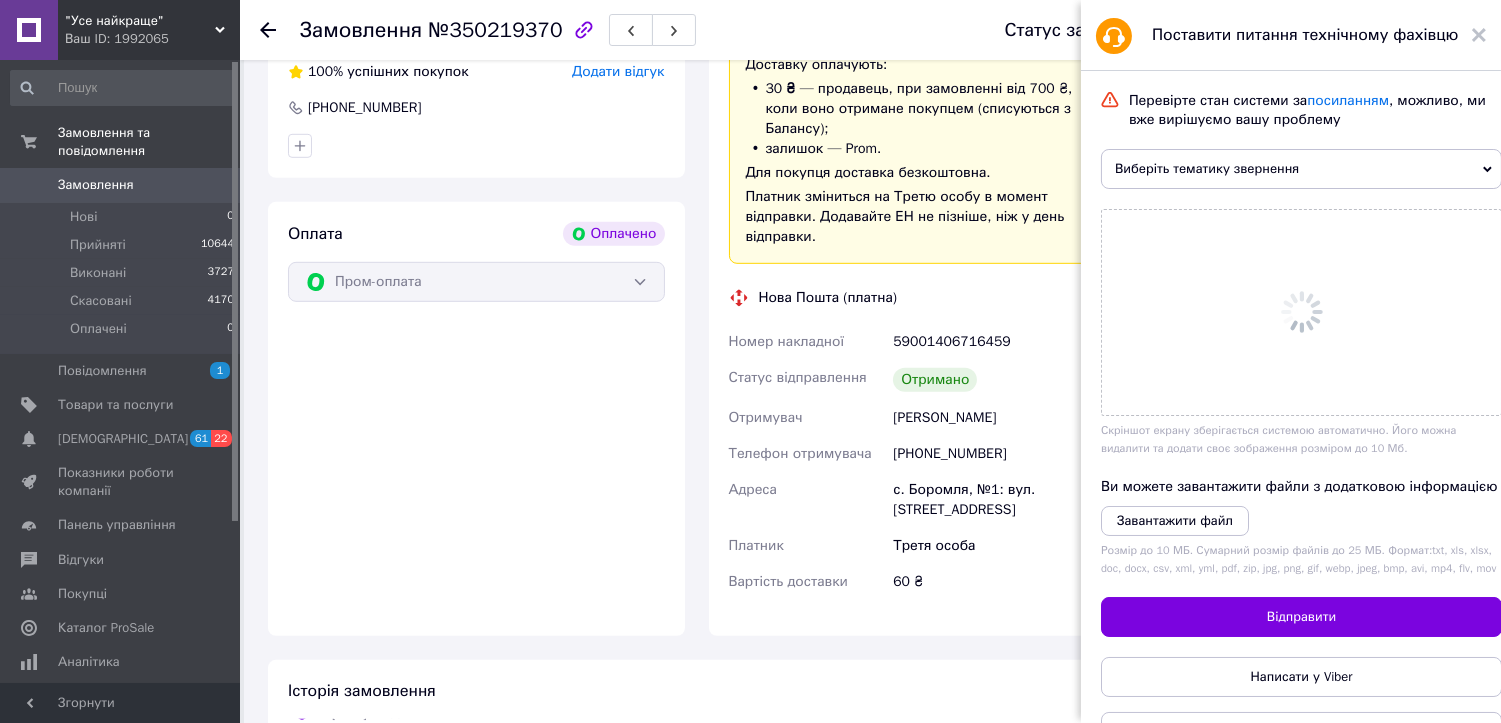 click 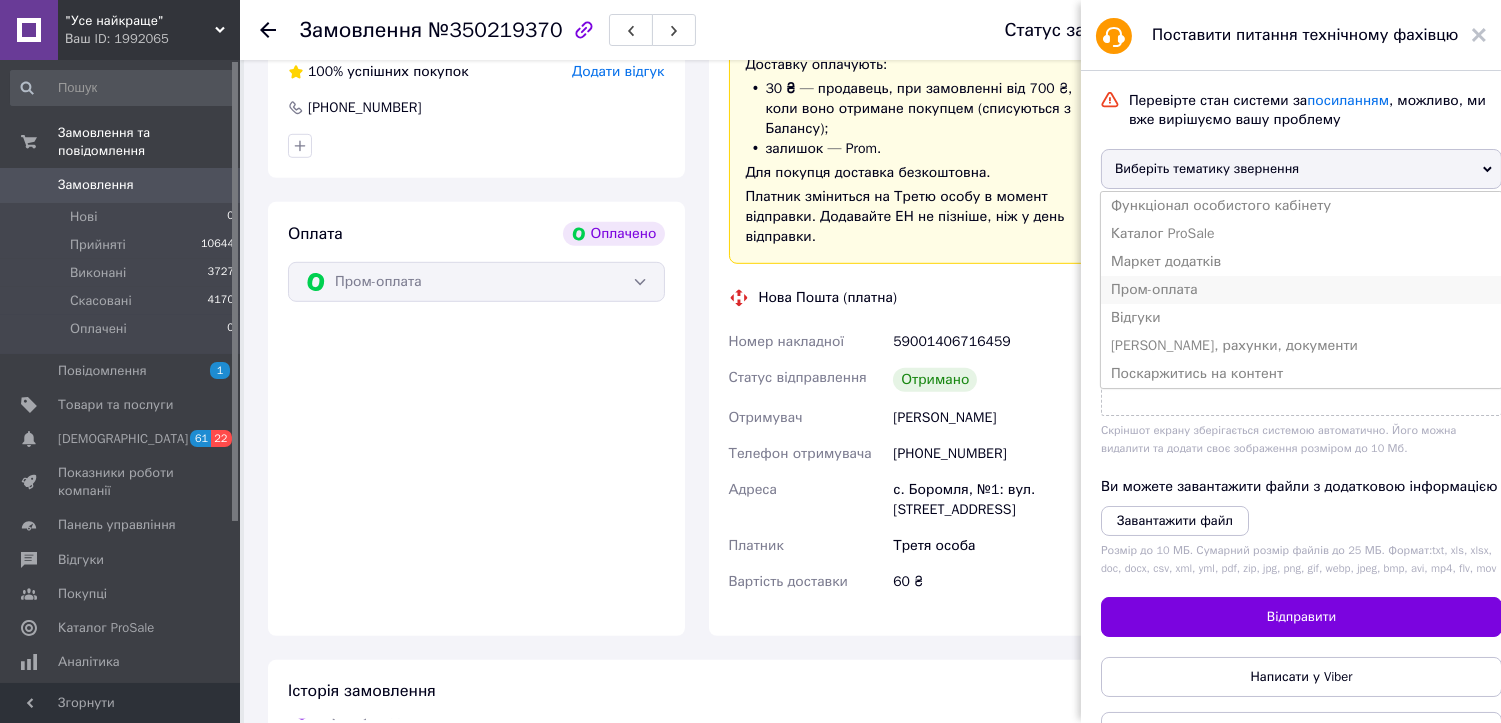 click on "Пром-оплата" at bounding box center [1301, 290] 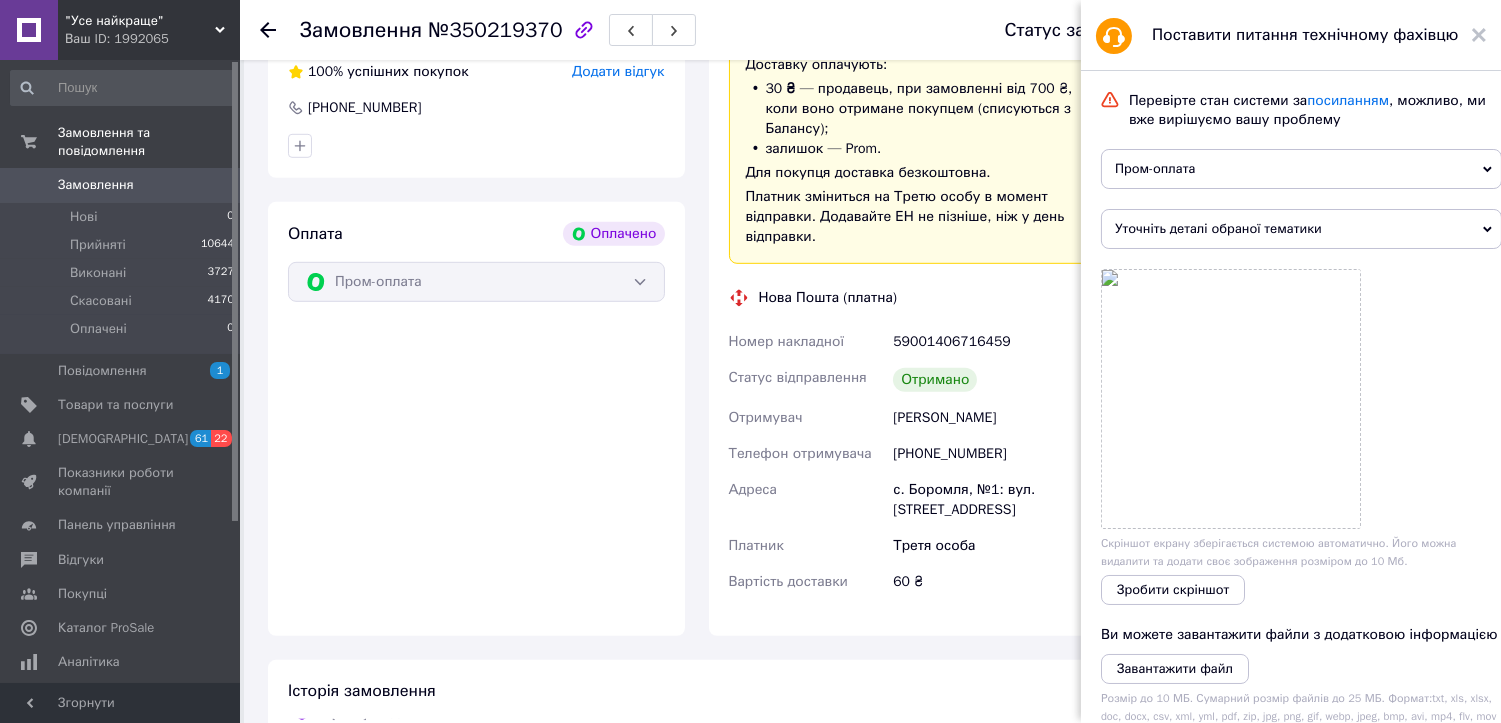 click on "Уточніть деталі обраної тематики" at bounding box center [1301, 229] 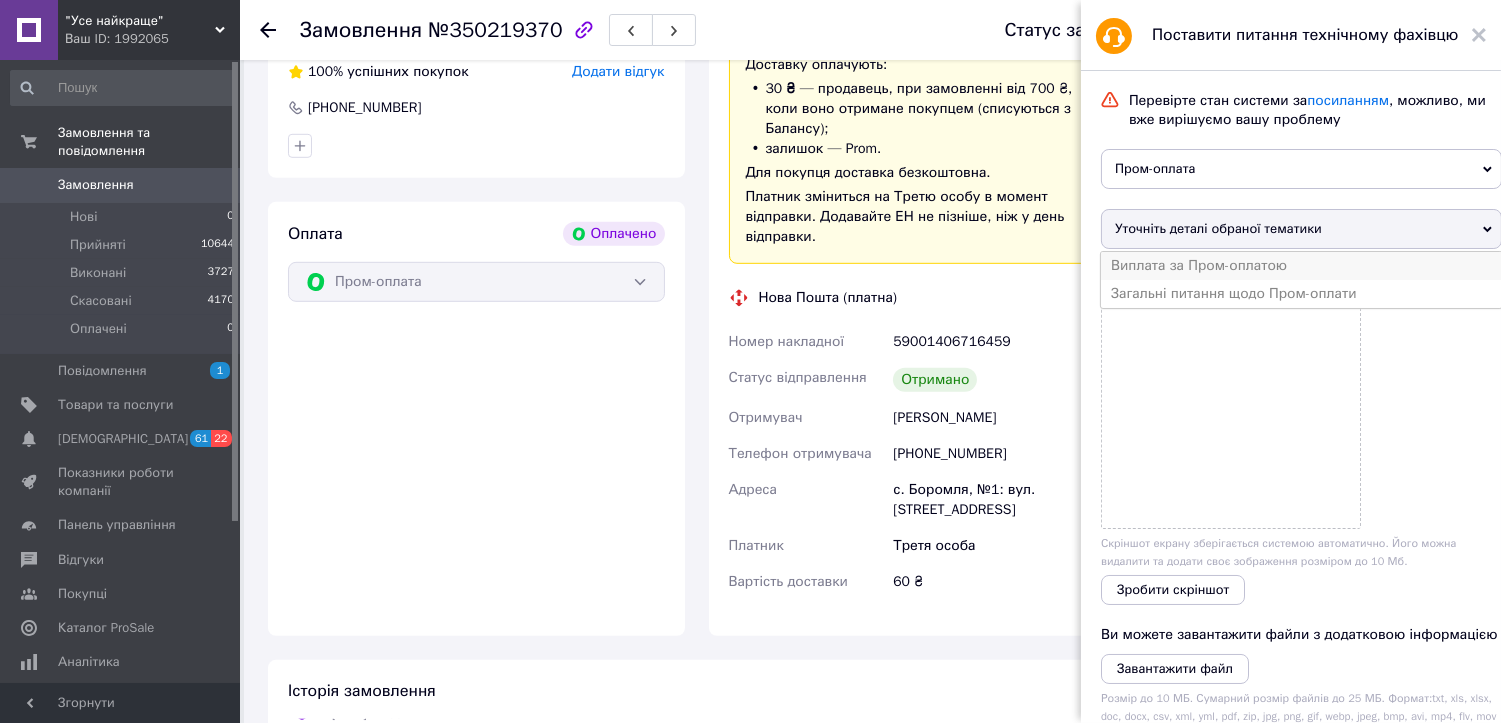 click on "Виплата за Пром-оплатою" at bounding box center (1301, 266) 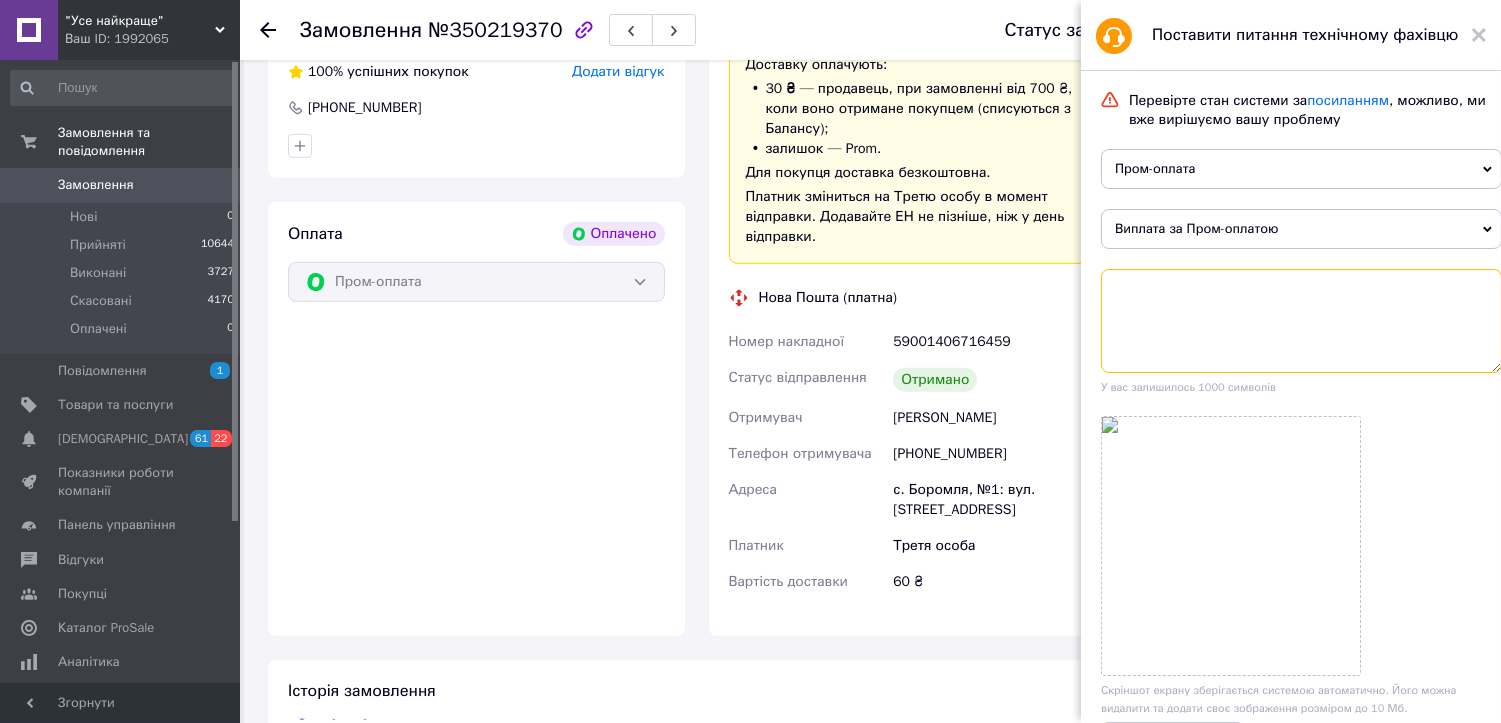 click at bounding box center (1301, 321) 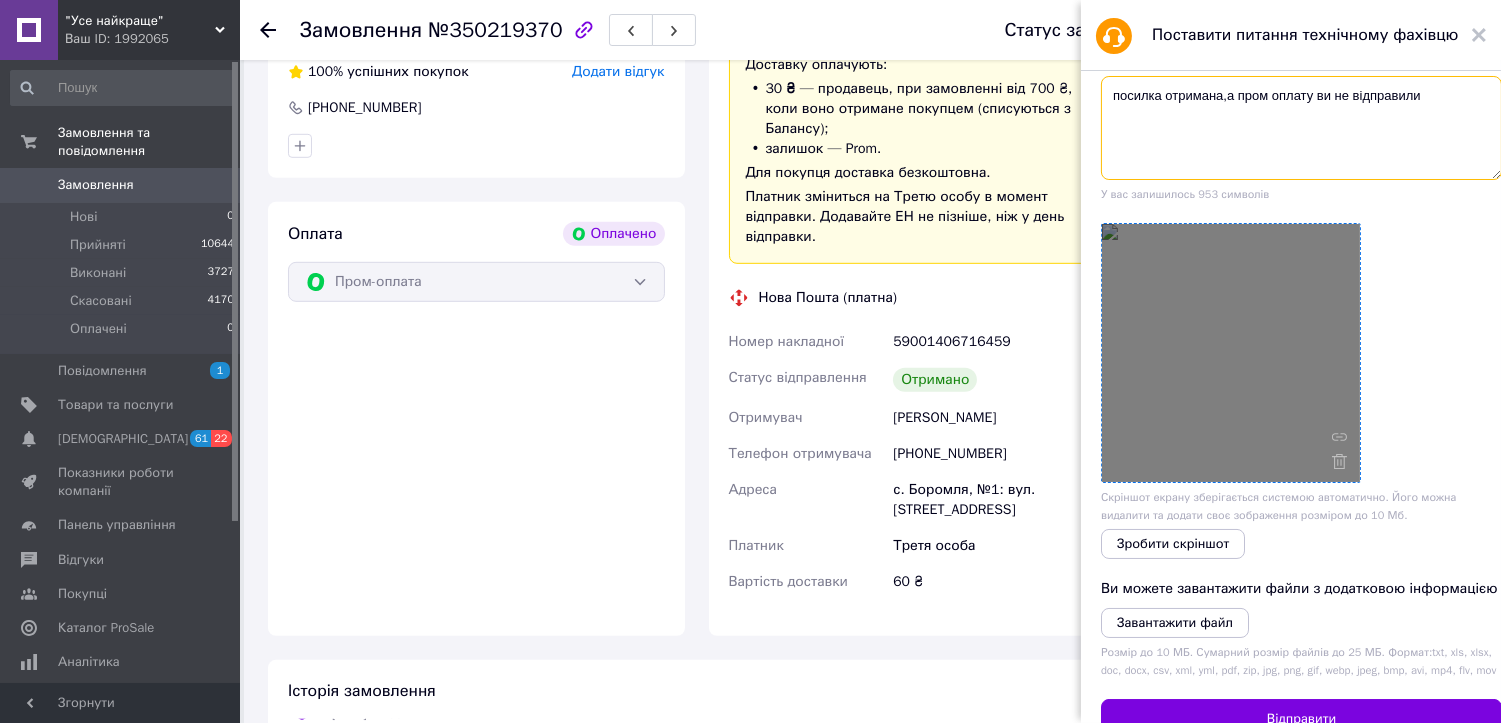 scroll, scrollTop: 333, scrollLeft: 0, axis: vertical 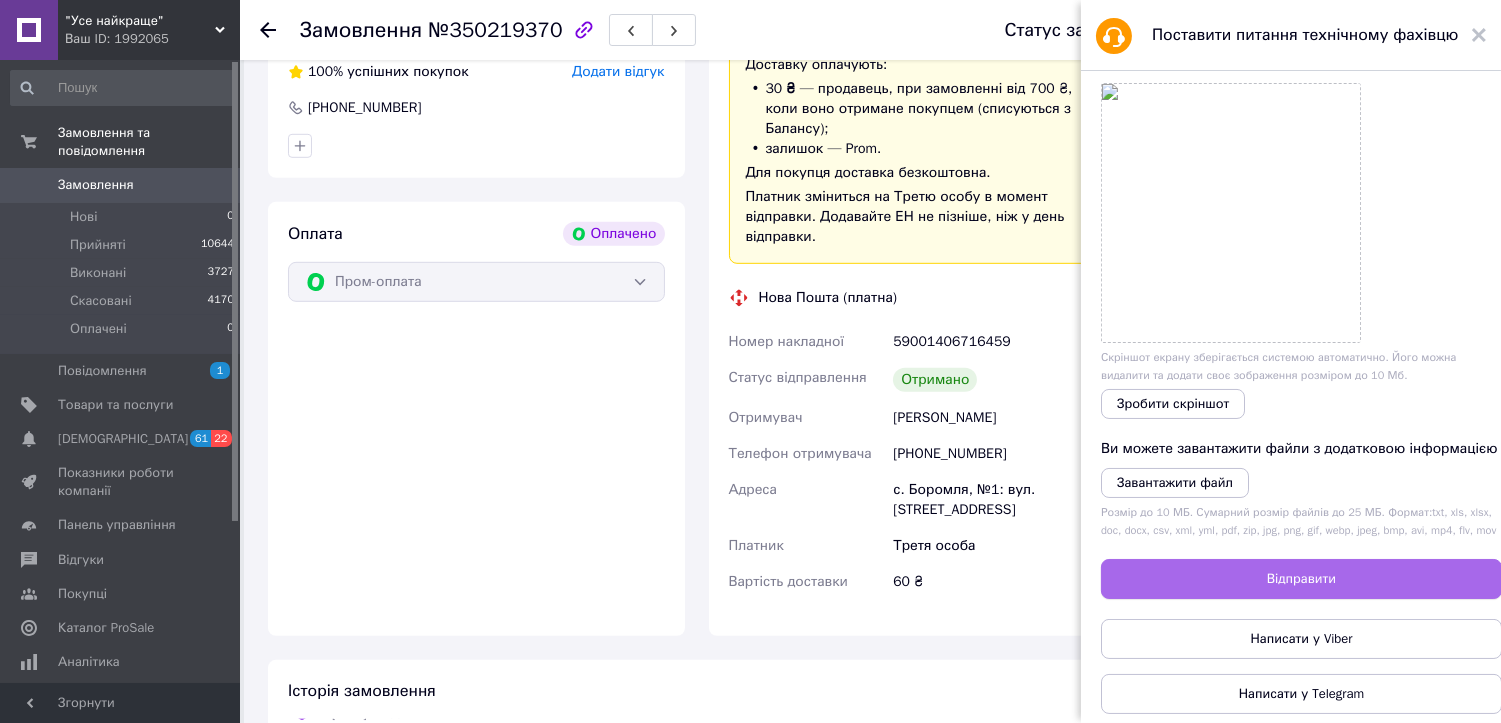 type on "посилка отримана,а пром оплату ви не відправили" 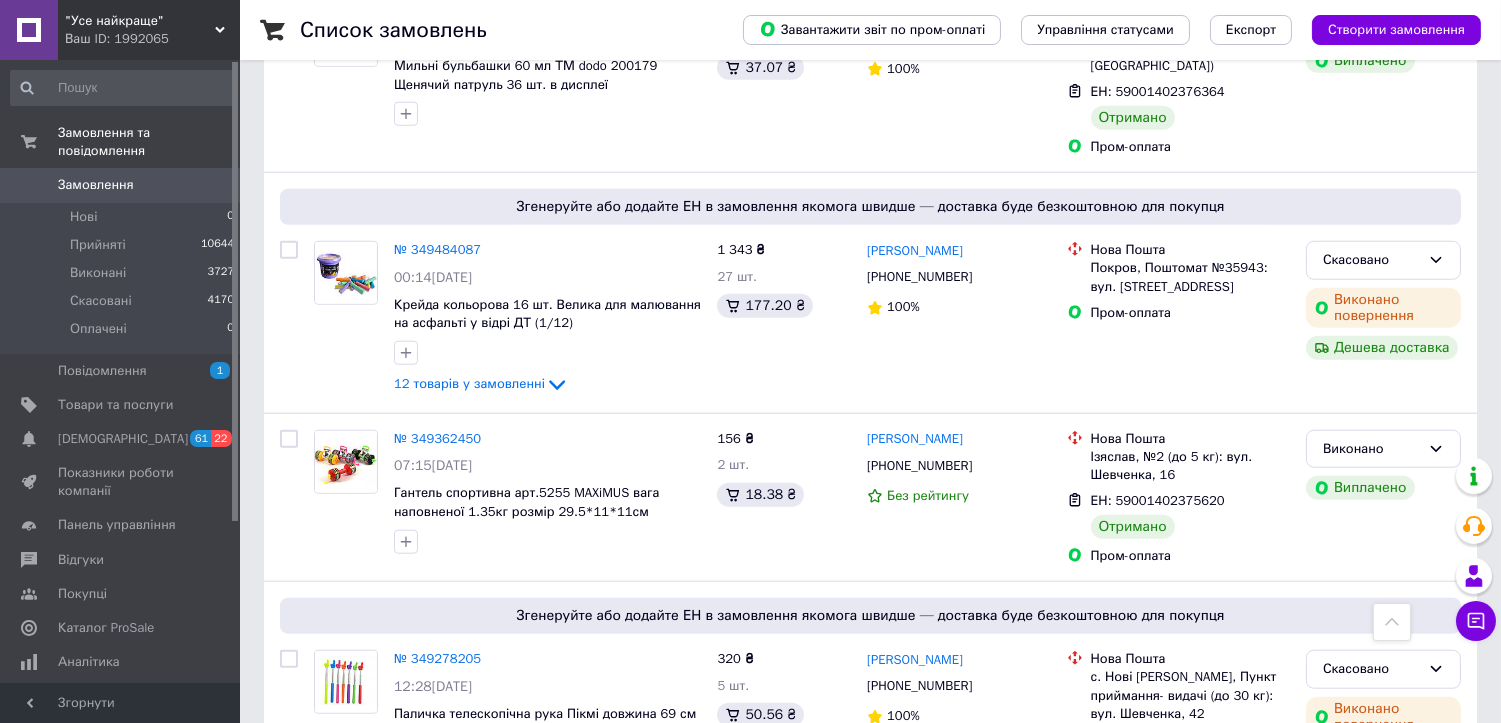 scroll, scrollTop: 3243, scrollLeft: 0, axis: vertical 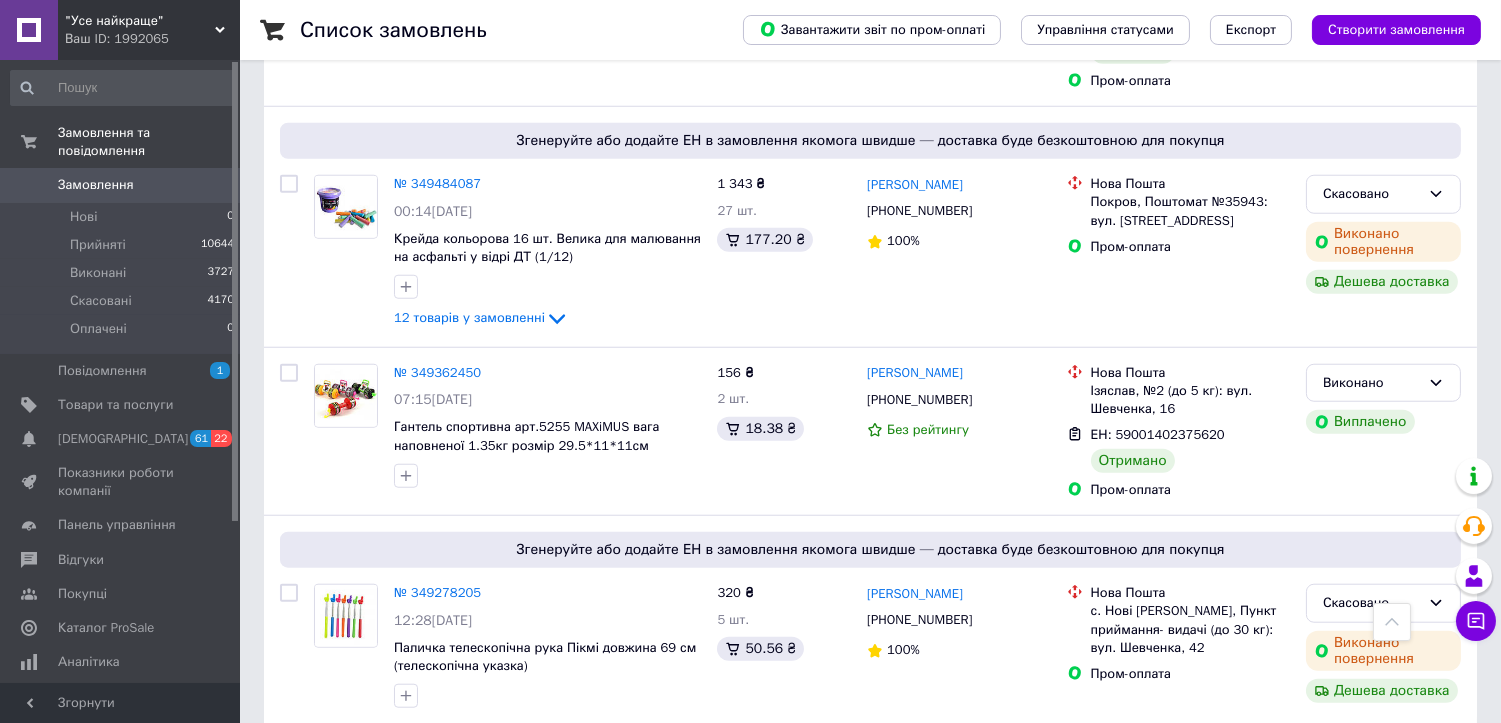 click on "1" at bounding box center [404, 769] 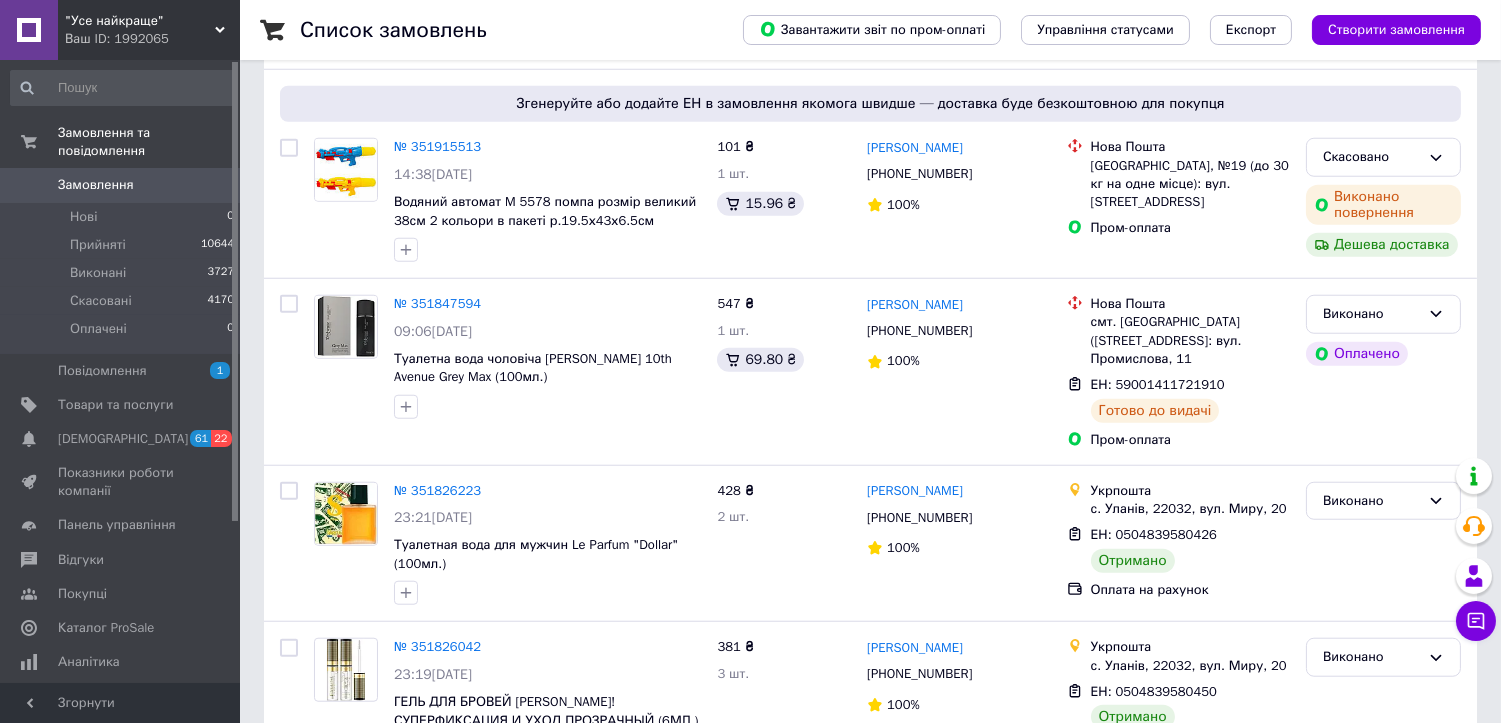 scroll, scrollTop: 0, scrollLeft: 0, axis: both 